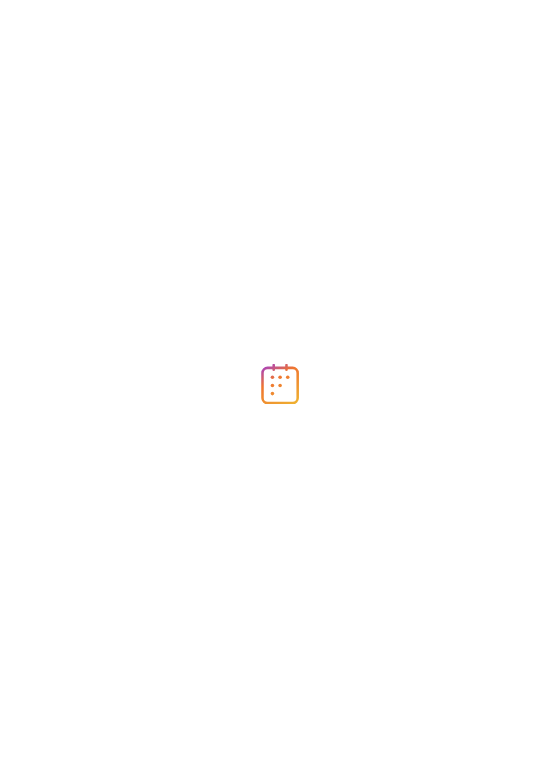scroll, scrollTop: 0, scrollLeft: 0, axis: both 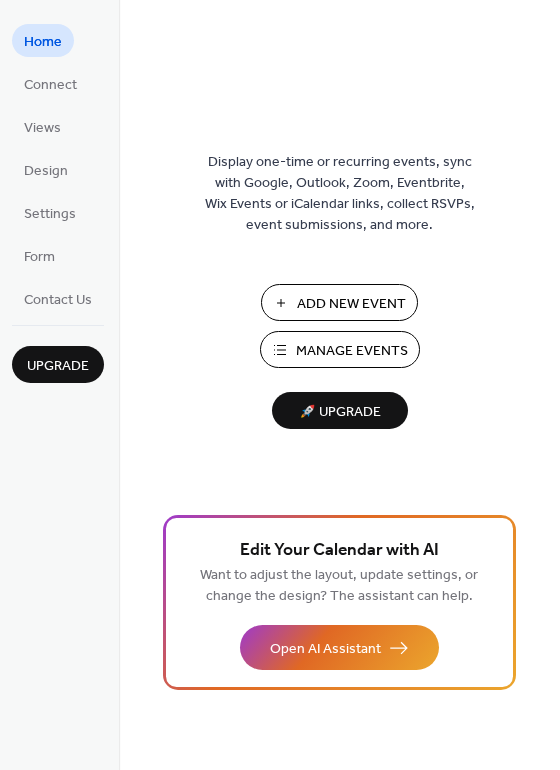 click on "Manage Events" at bounding box center (352, 351) 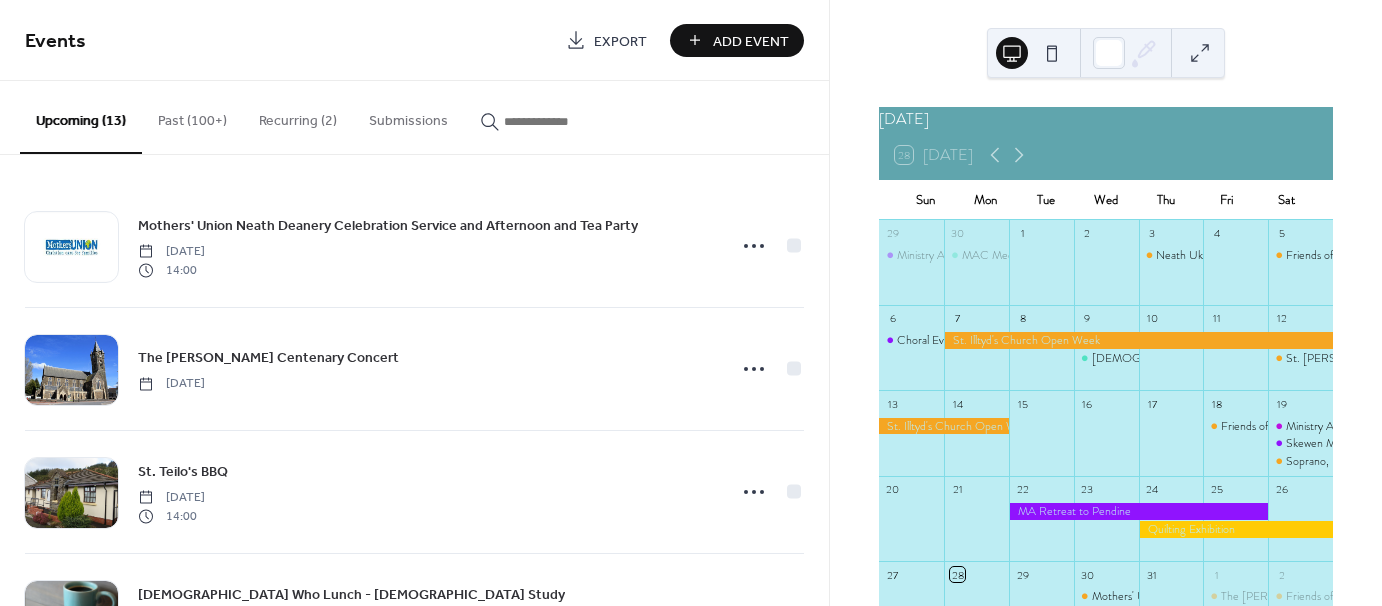 scroll, scrollTop: 0, scrollLeft: 0, axis: both 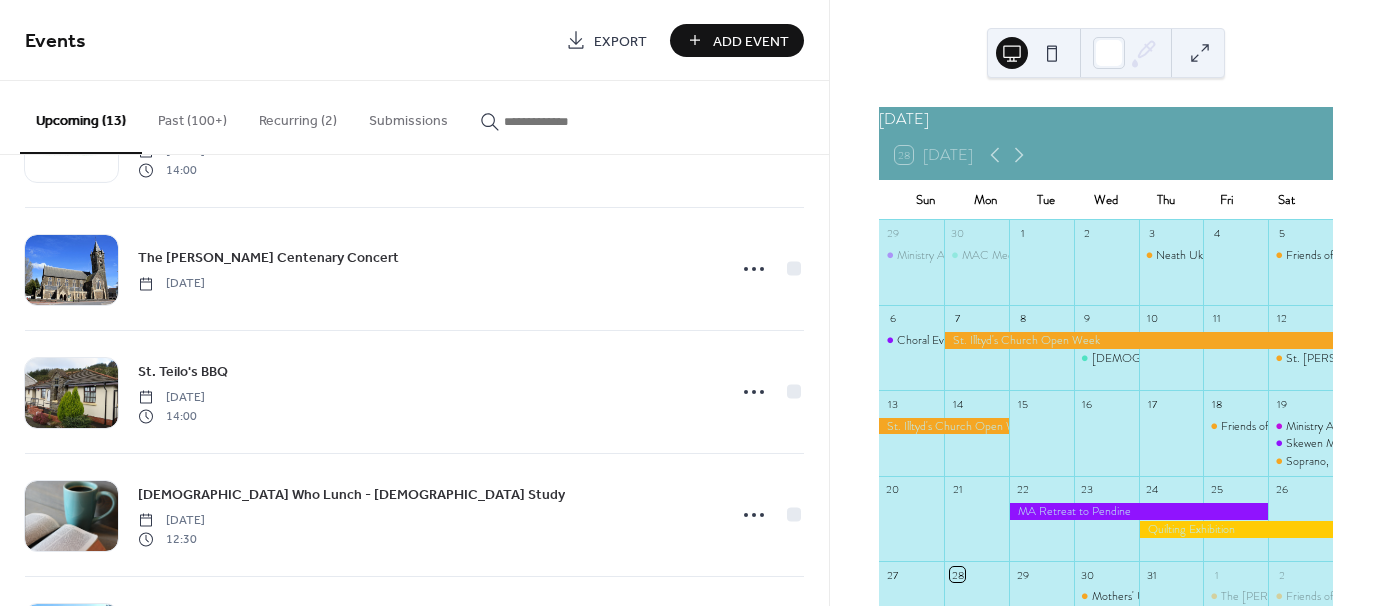 click on "Recurring (2)" at bounding box center (298, 116) 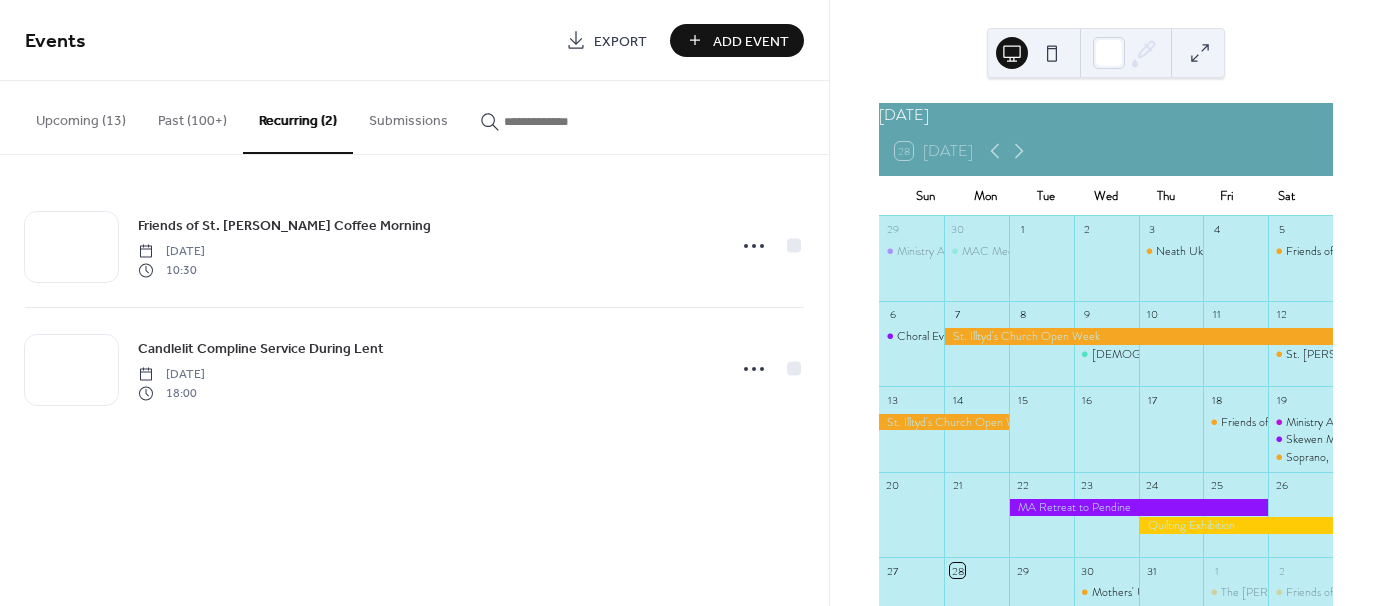 scroll, scrollTop: 0, scrollLeft: 0, axis: both 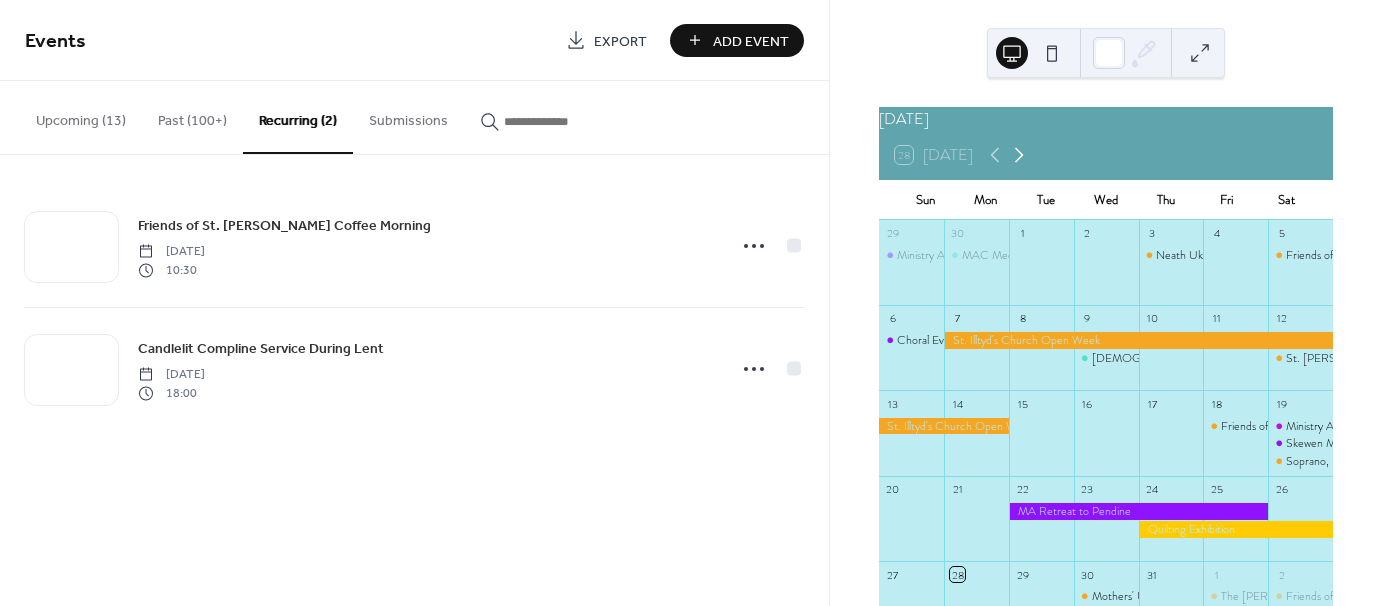 click 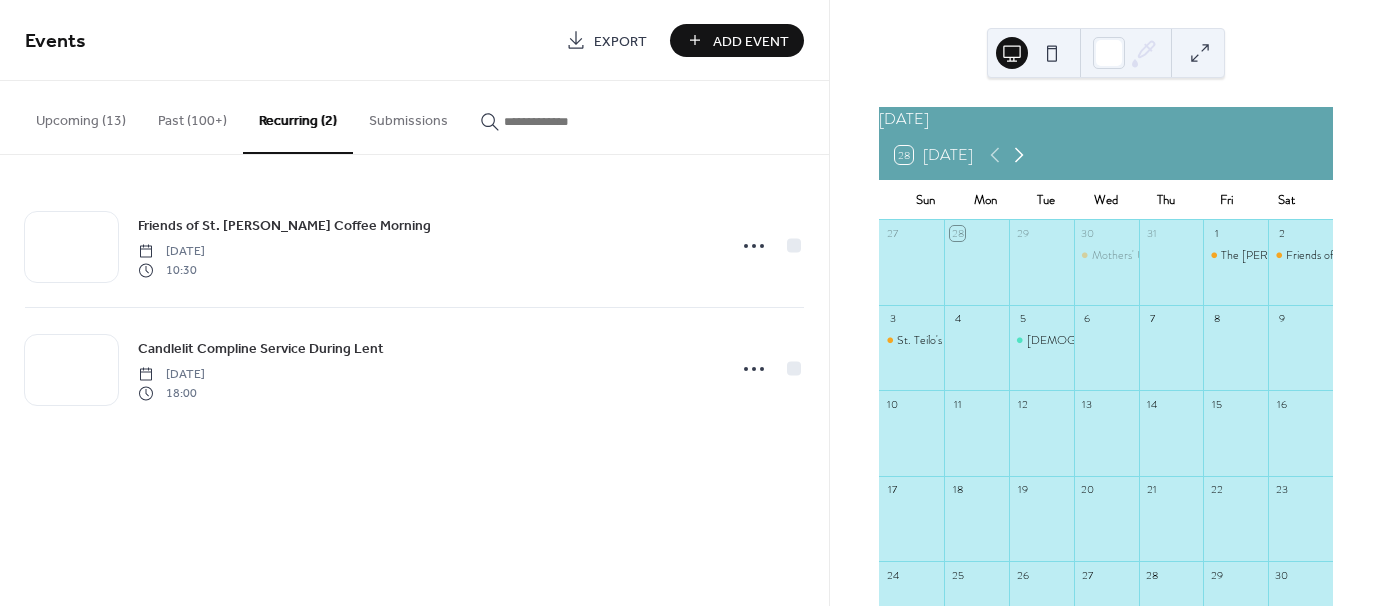 click 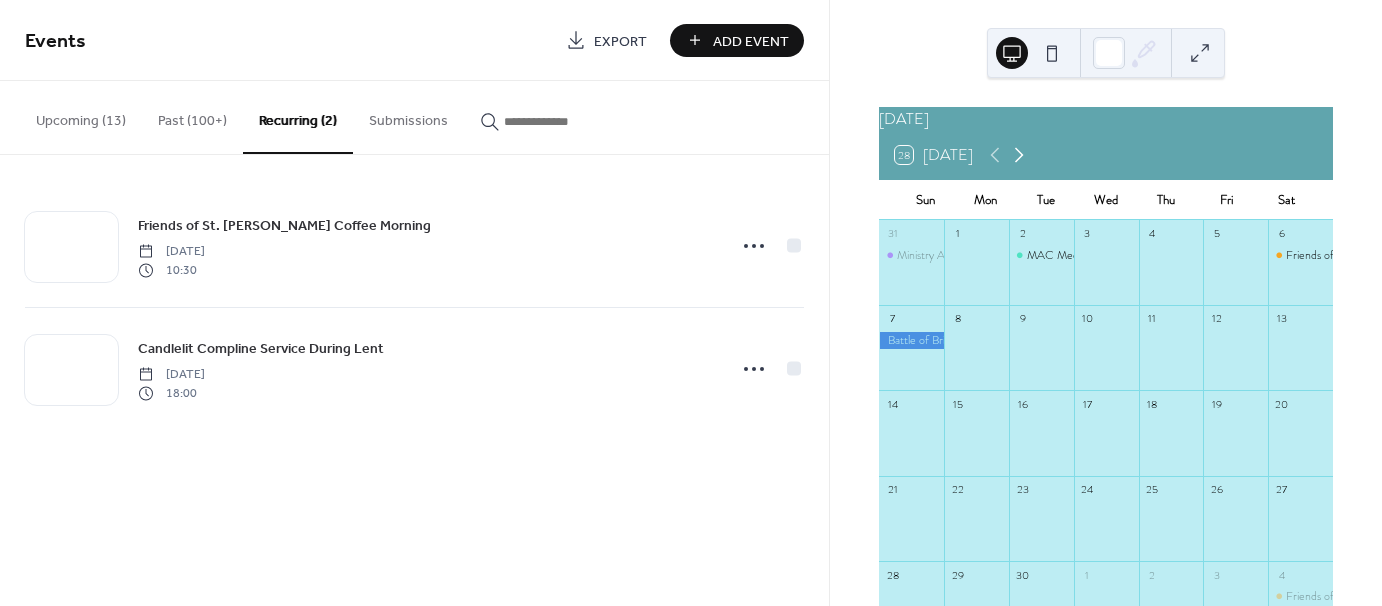 click 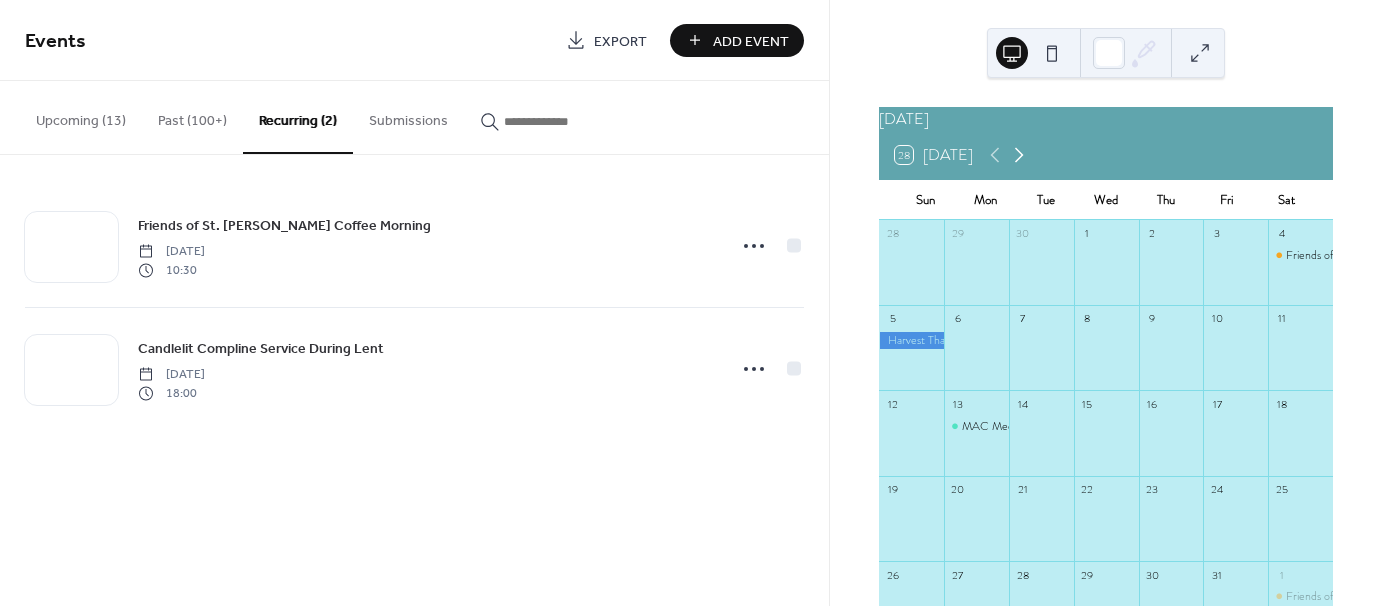 click 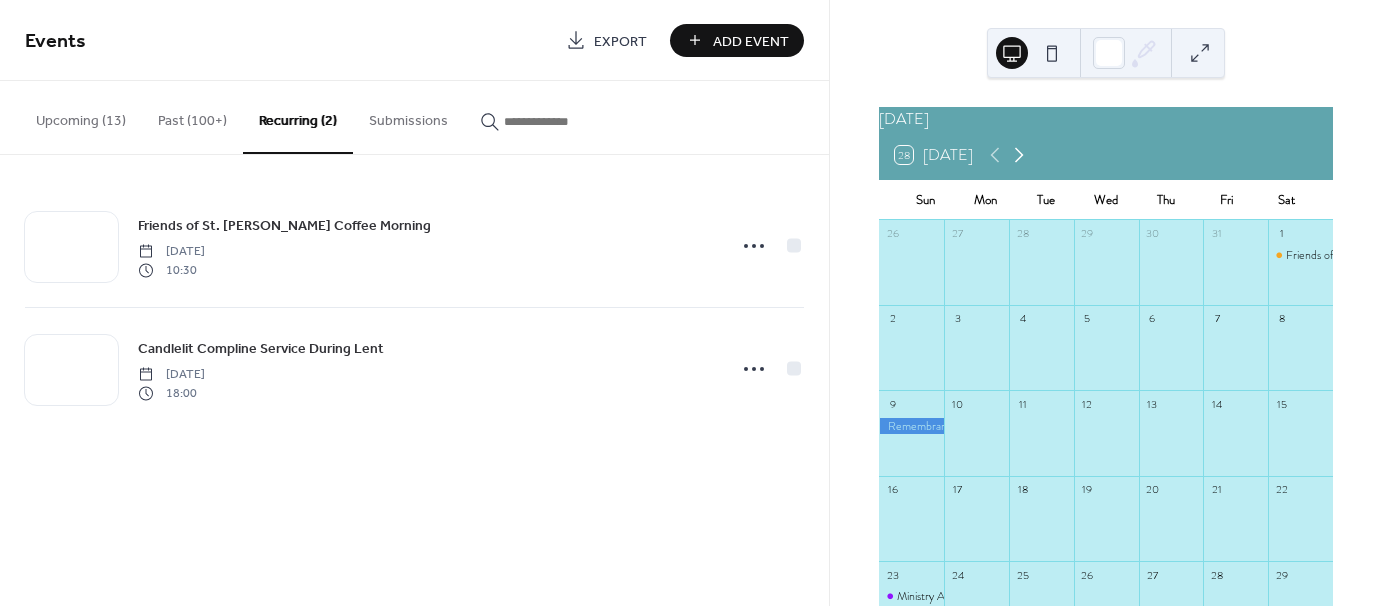 click 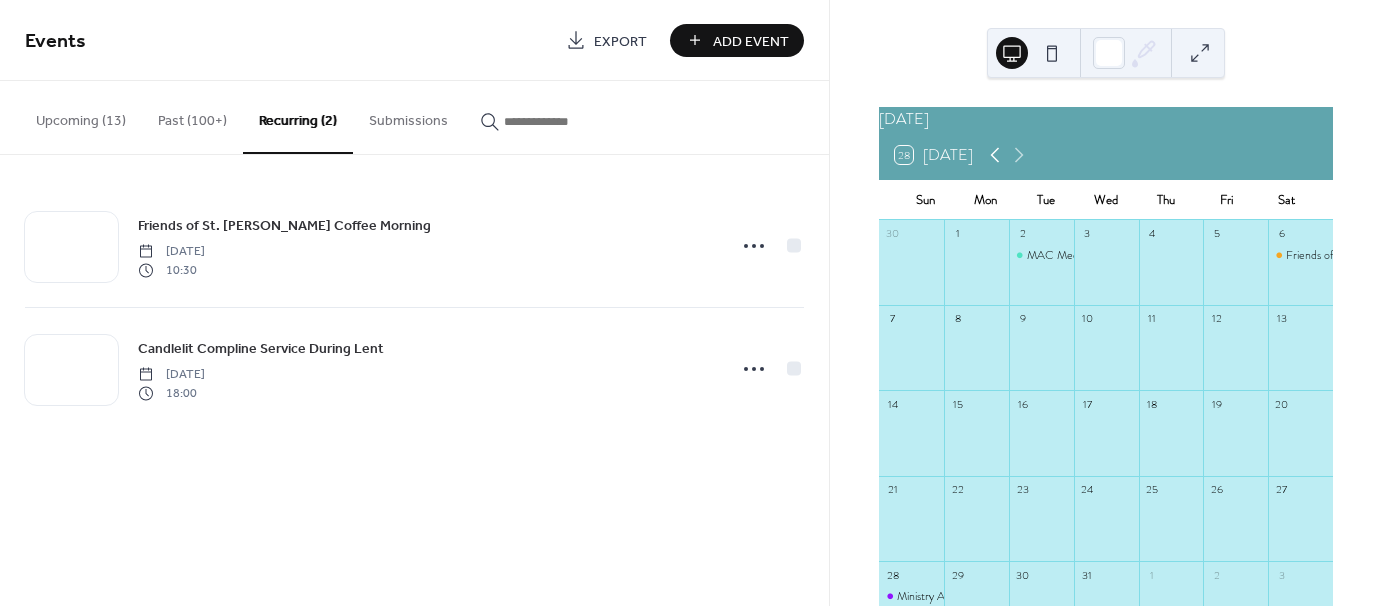 click 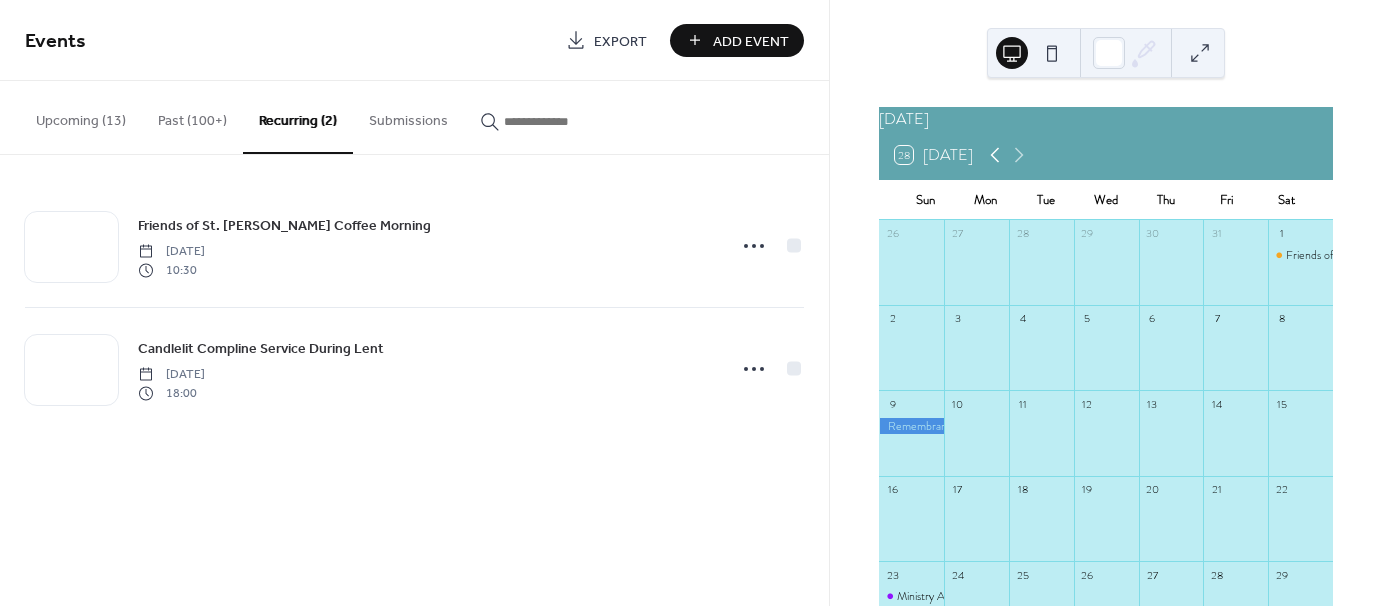 click 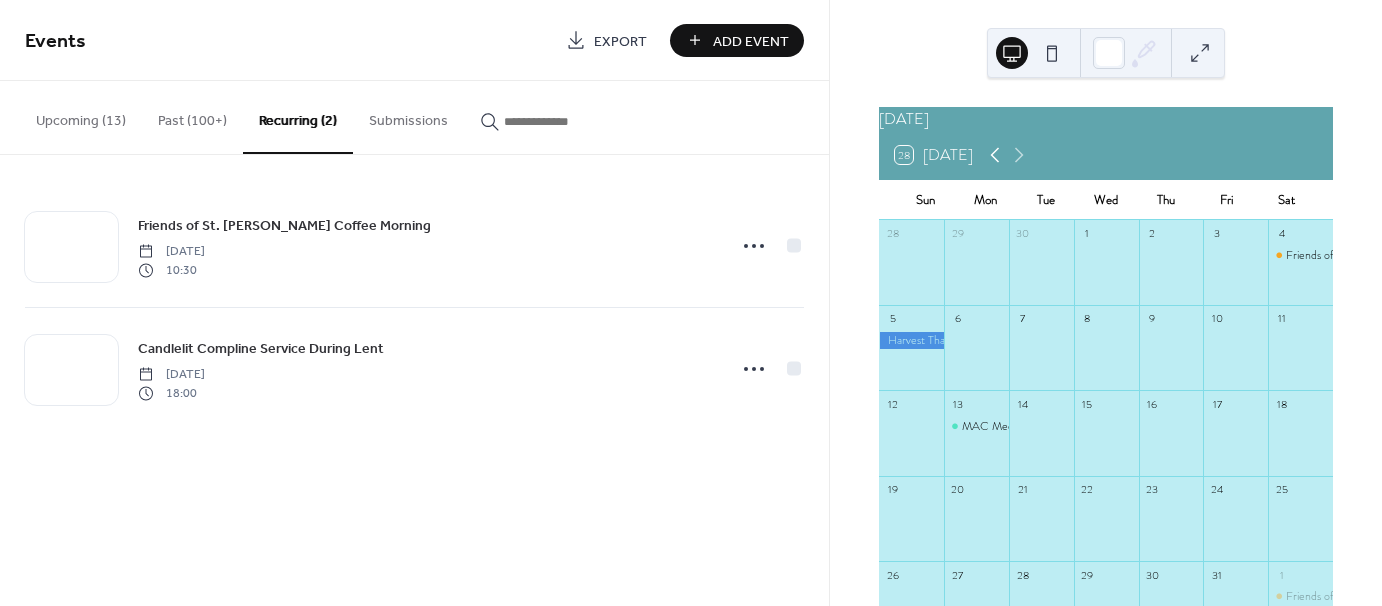 click 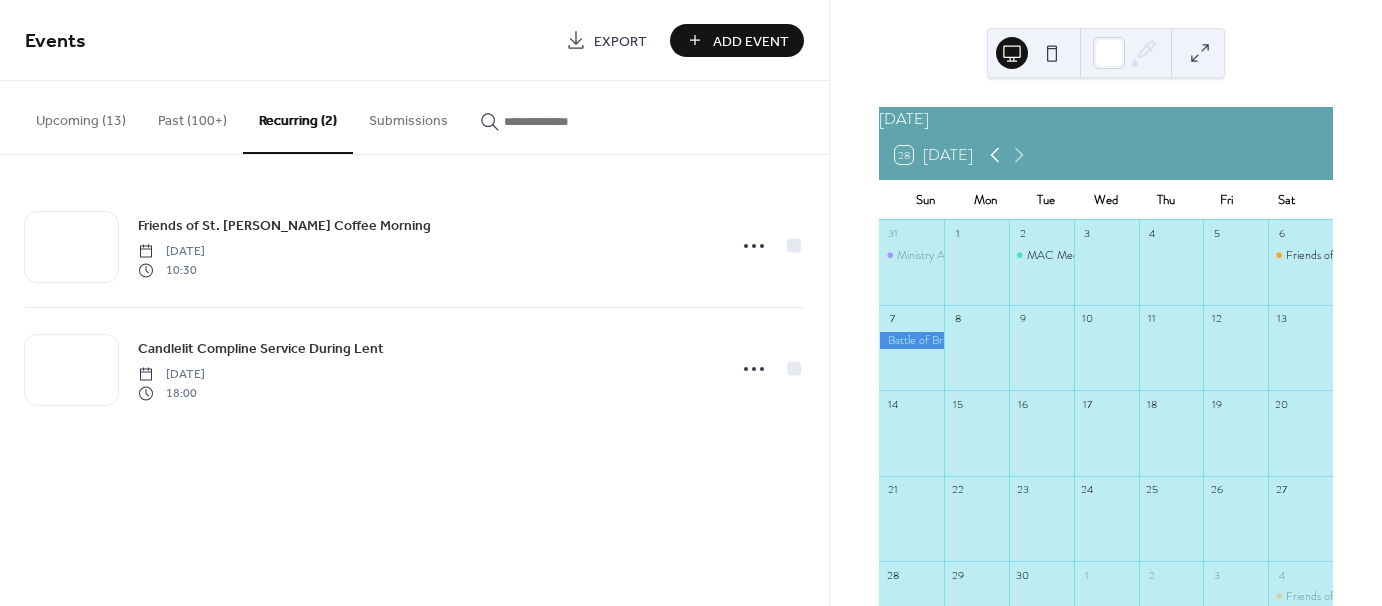 click 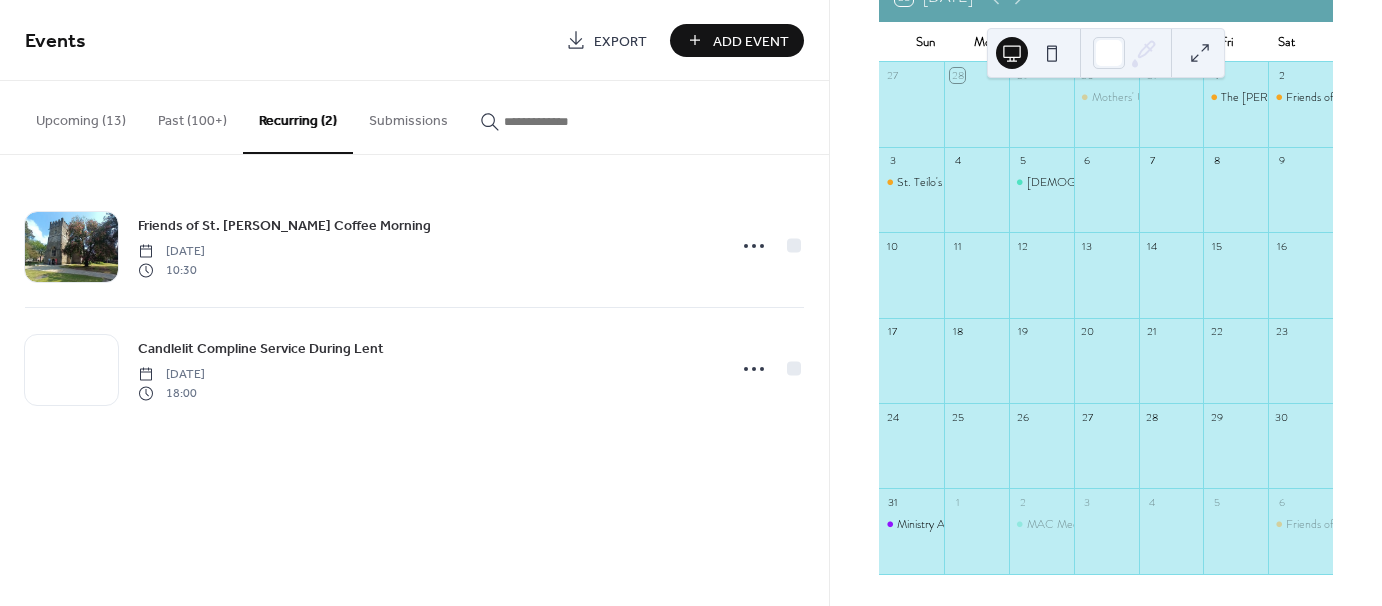 scroll, scrollTop: 184, scrollLeft: 0, axis: vertical 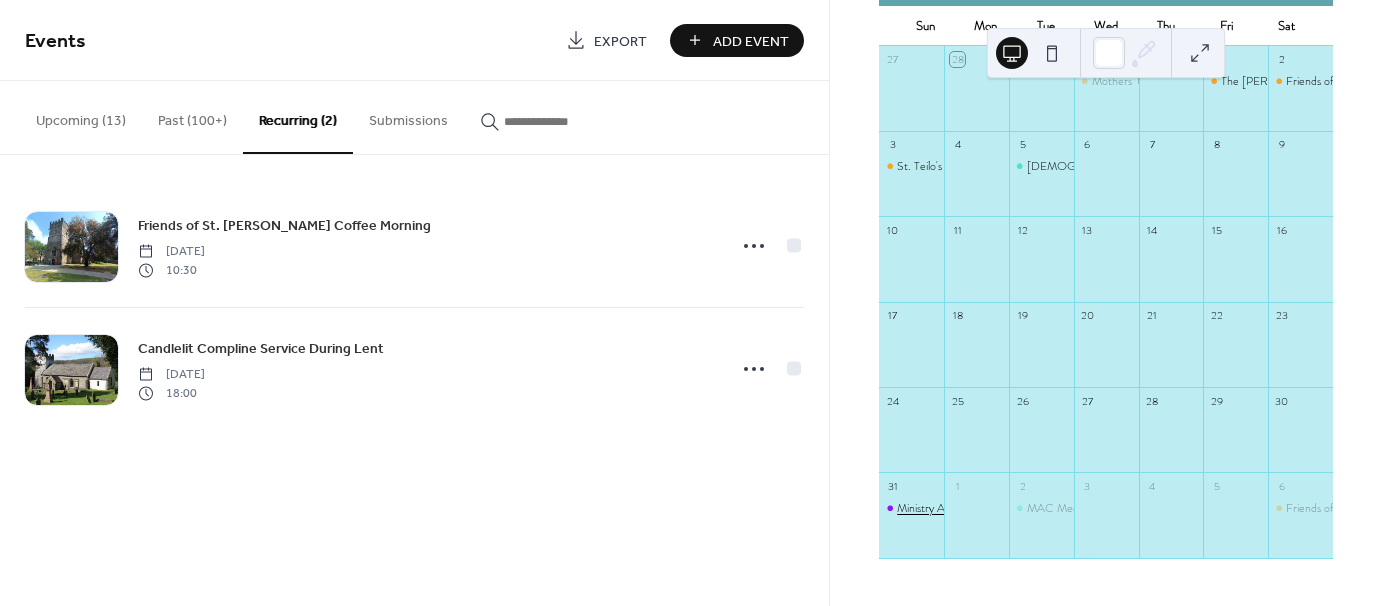 click on "Ministry Area Joint Worship Day" at bounding box center [973, 508] 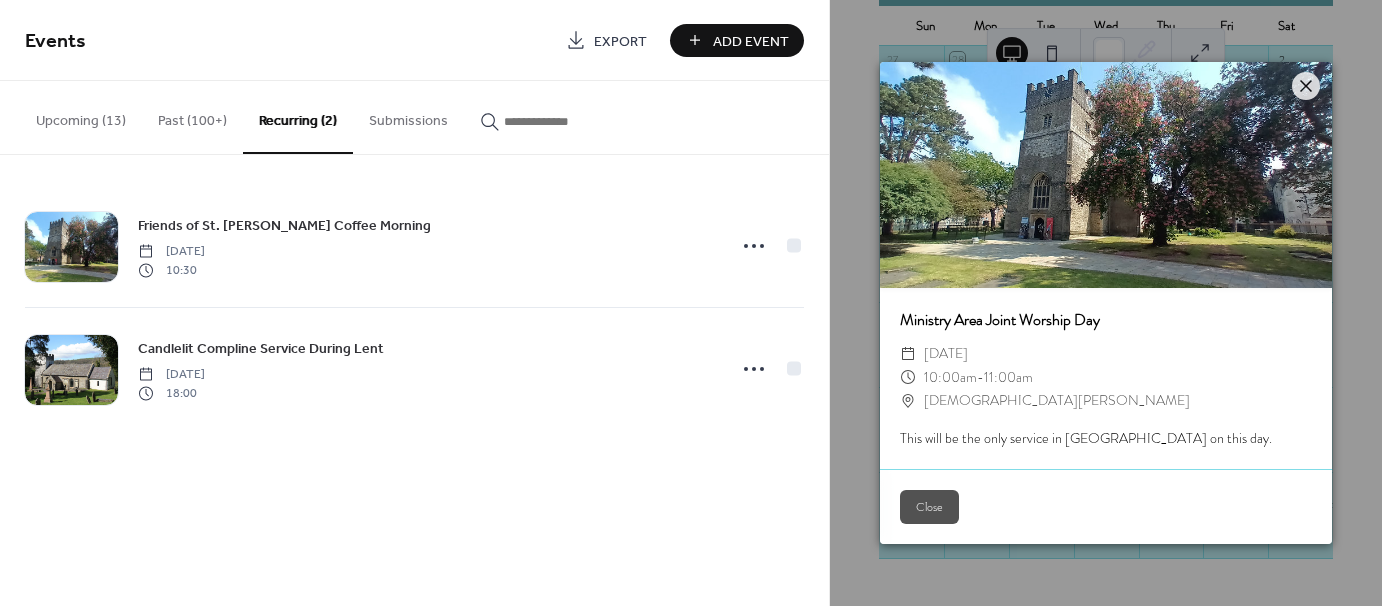 click on "Upcoming (13)" at bounding box center [81, 116] 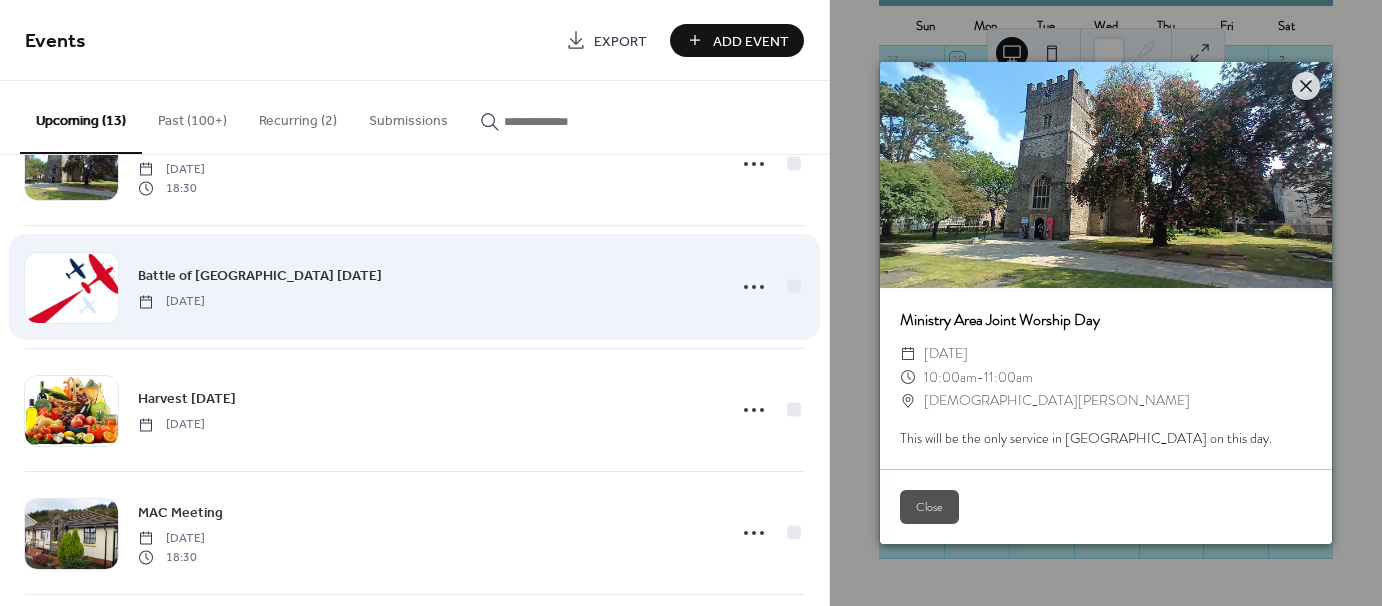 scroll, scrollTop: 700, scrollLeft: 0, axis: vertical 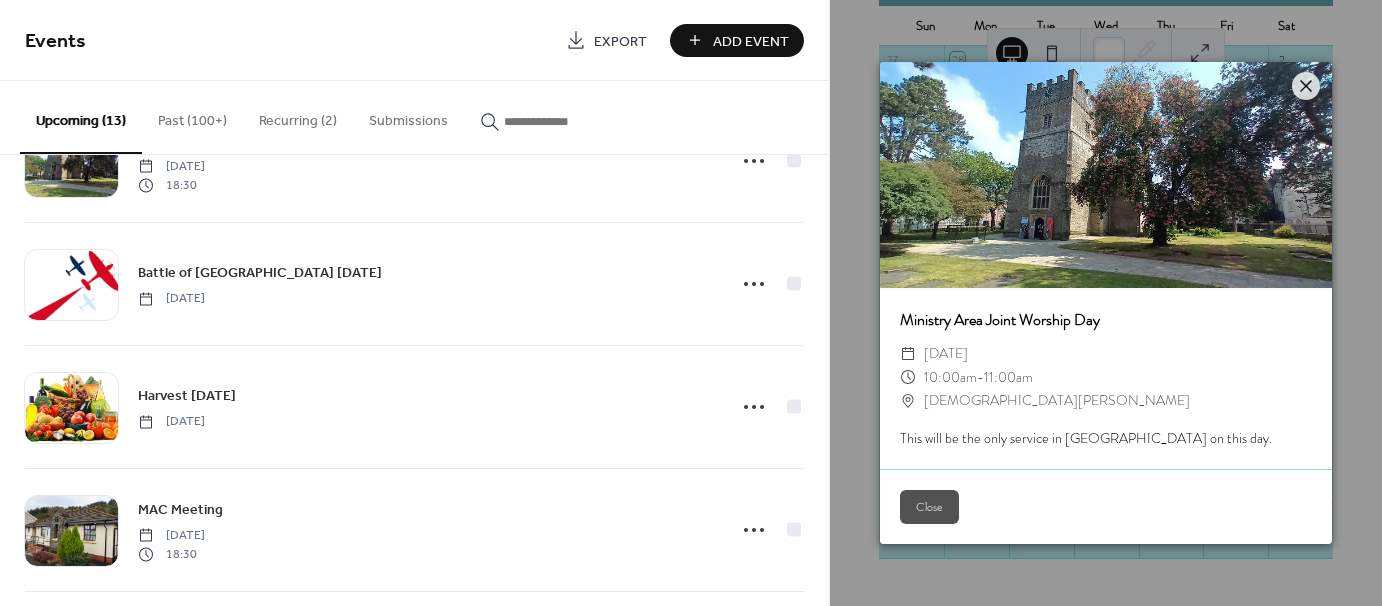 click on "Add Event" at bounding box center (751, 41) 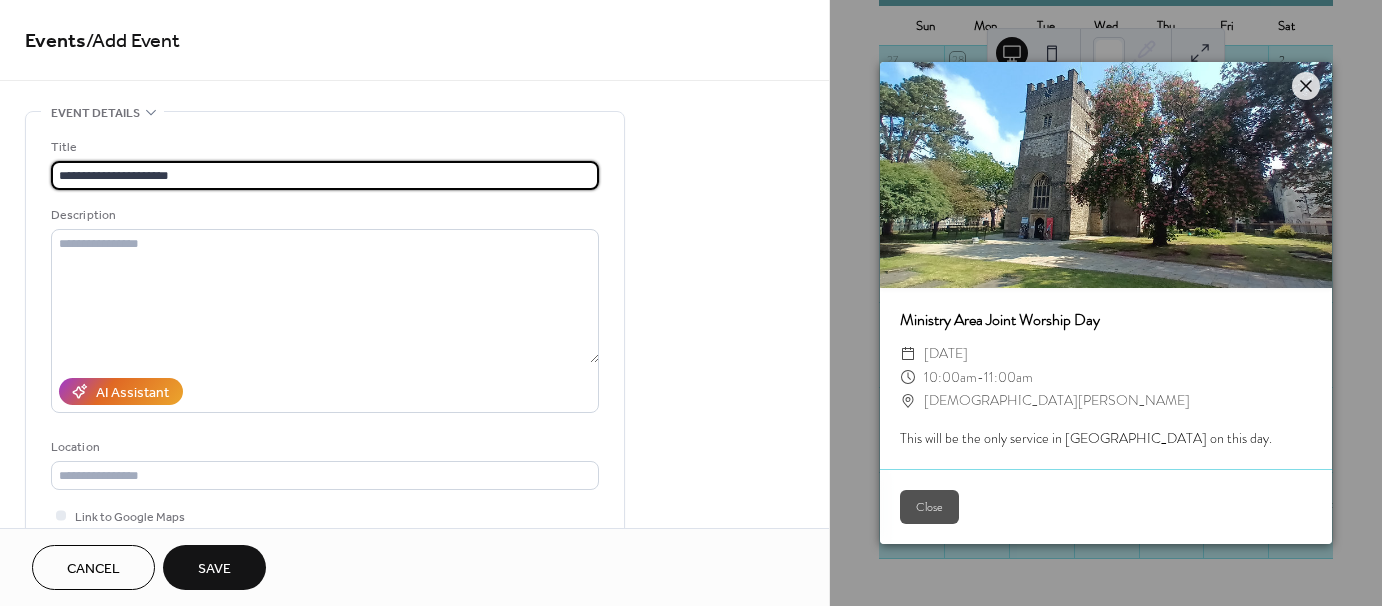 click on "**********" at bounding box center [325, 175] 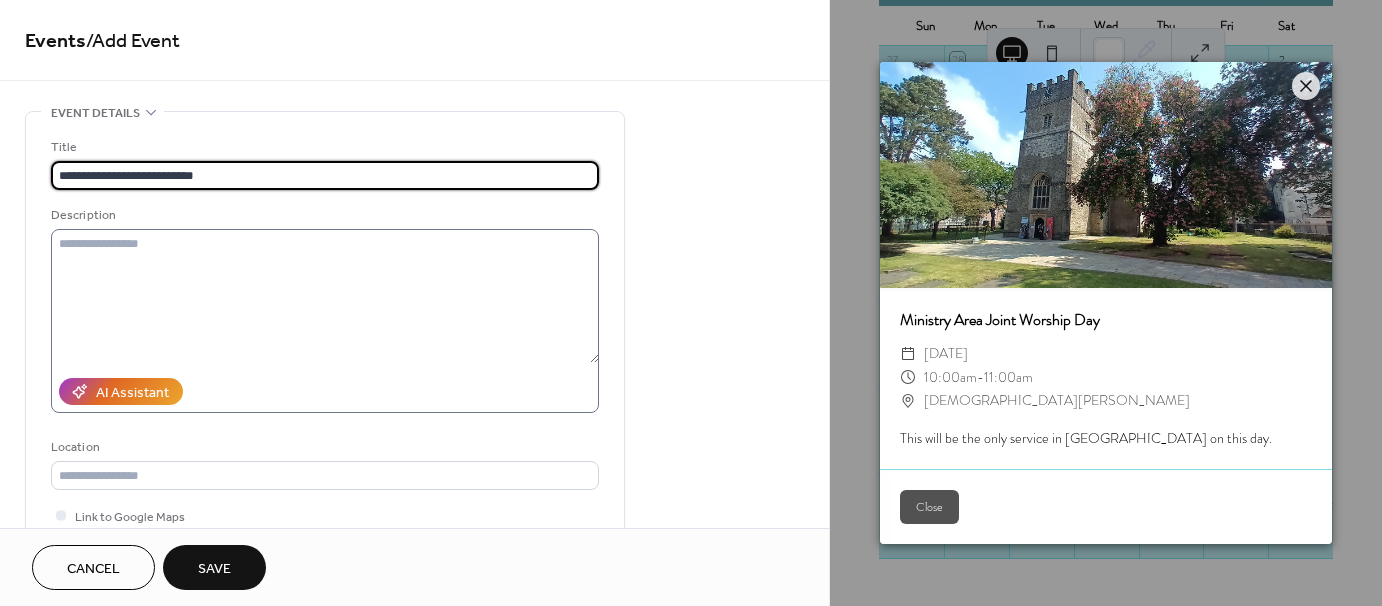 type on "**********" 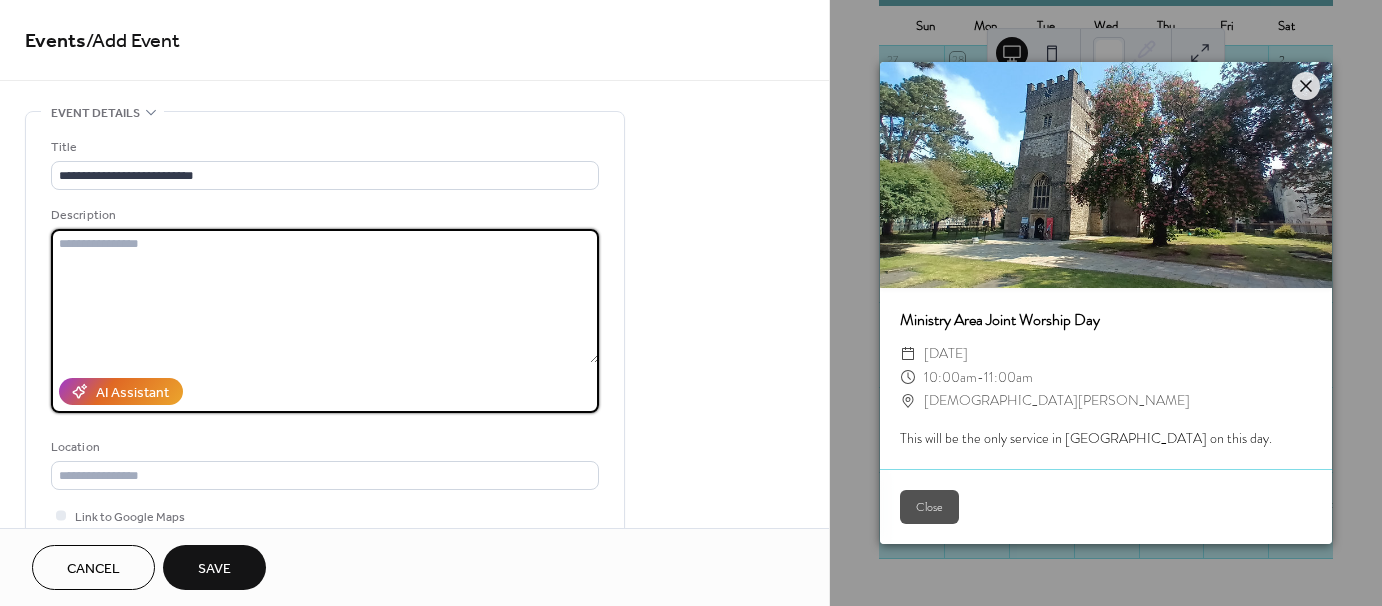click at bounding box center (325, 296) 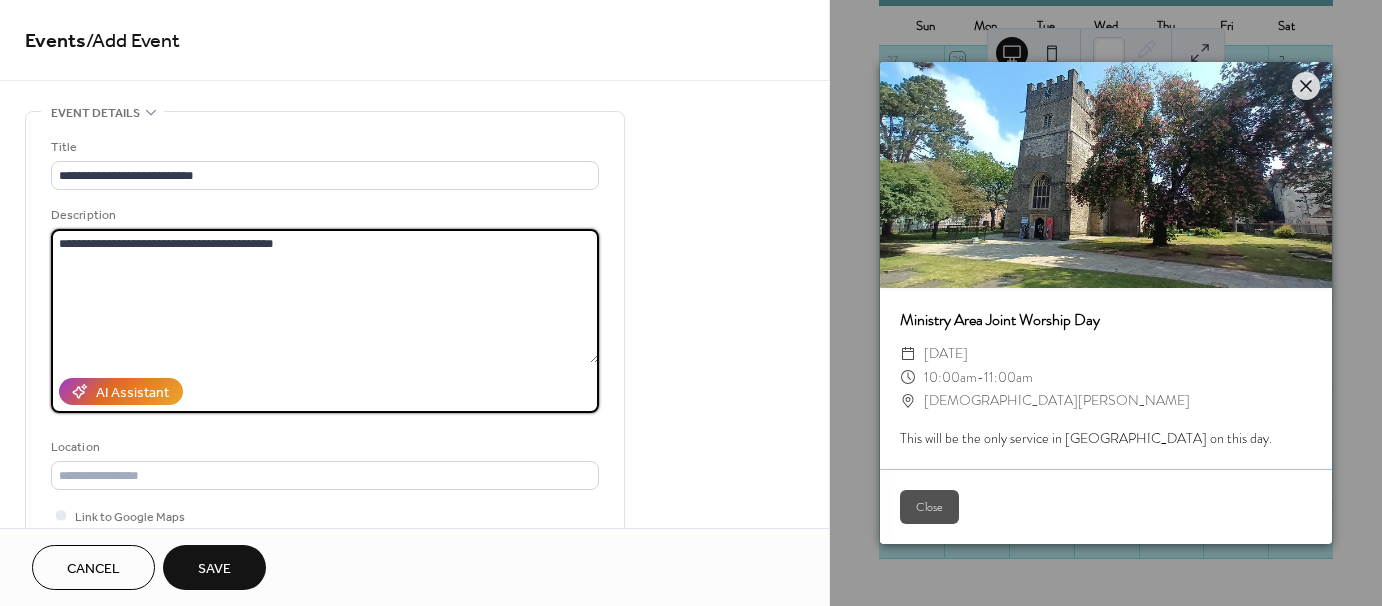 drag, startPoint x: 260, startPoint y: 246, endPoint x: 249, endPoint y: 242, distance: 11.7046995 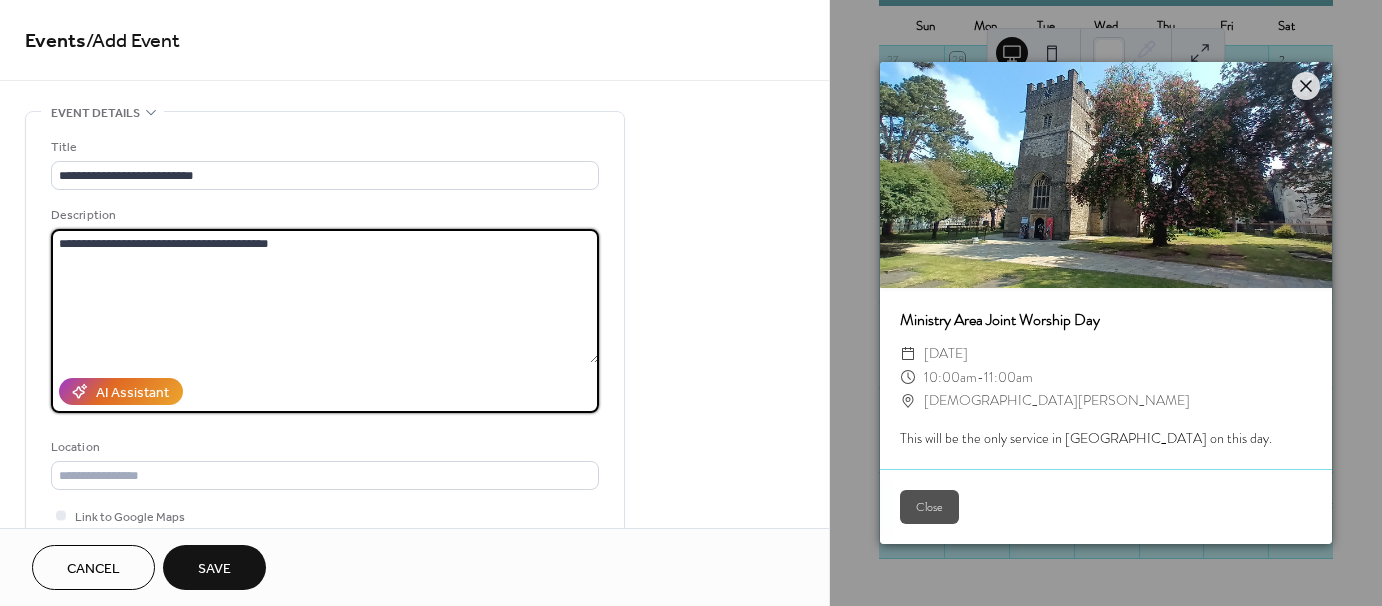 click on "**********" at bounding box center (325, 296) 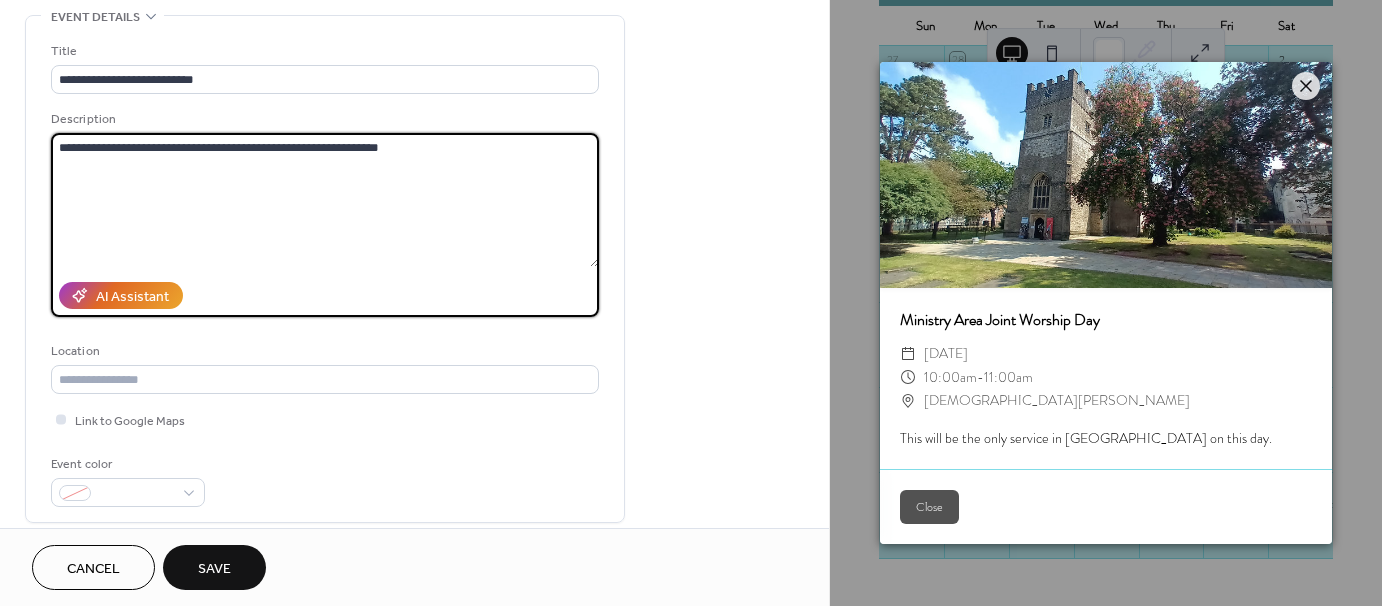 scroll, scrollTop: 100, scrollLeft: 0, axis: vertical 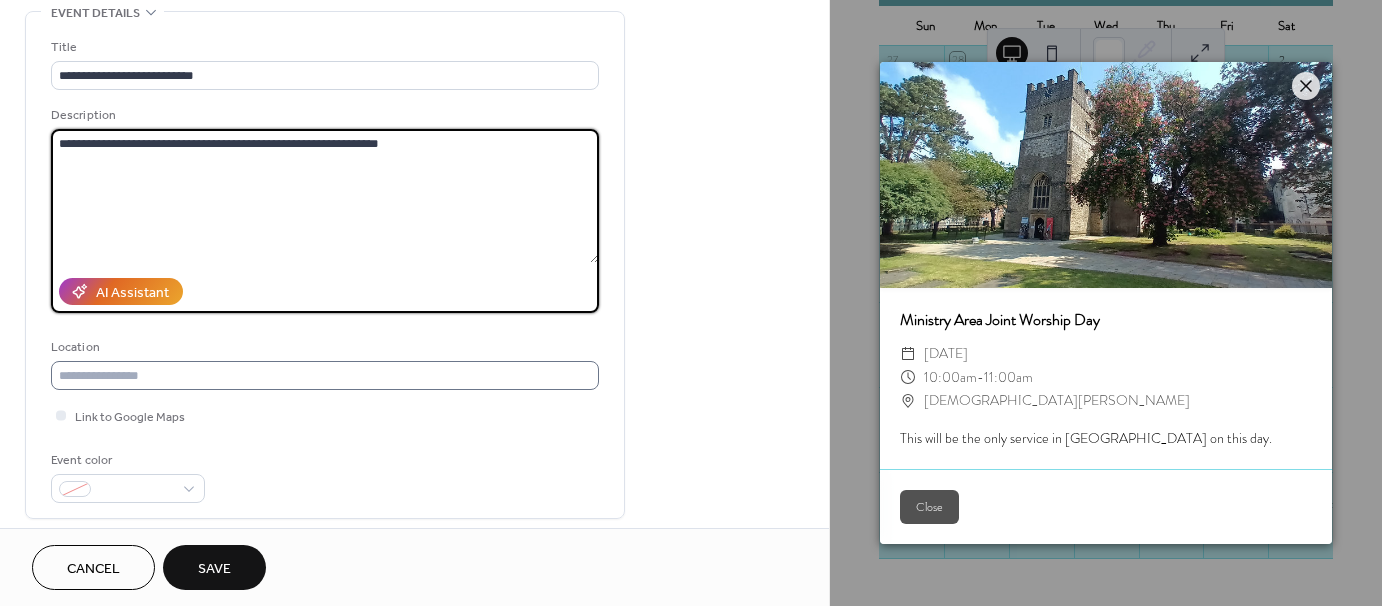 type on "**********" 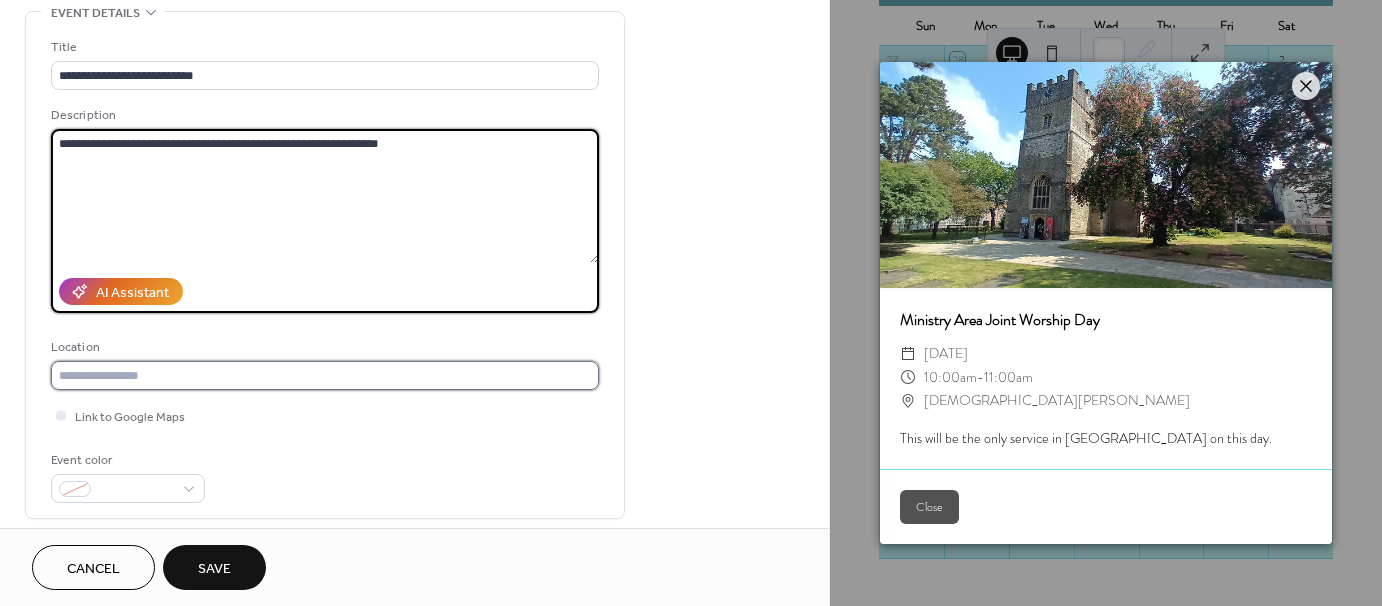 click at bounding box center (325, 375) 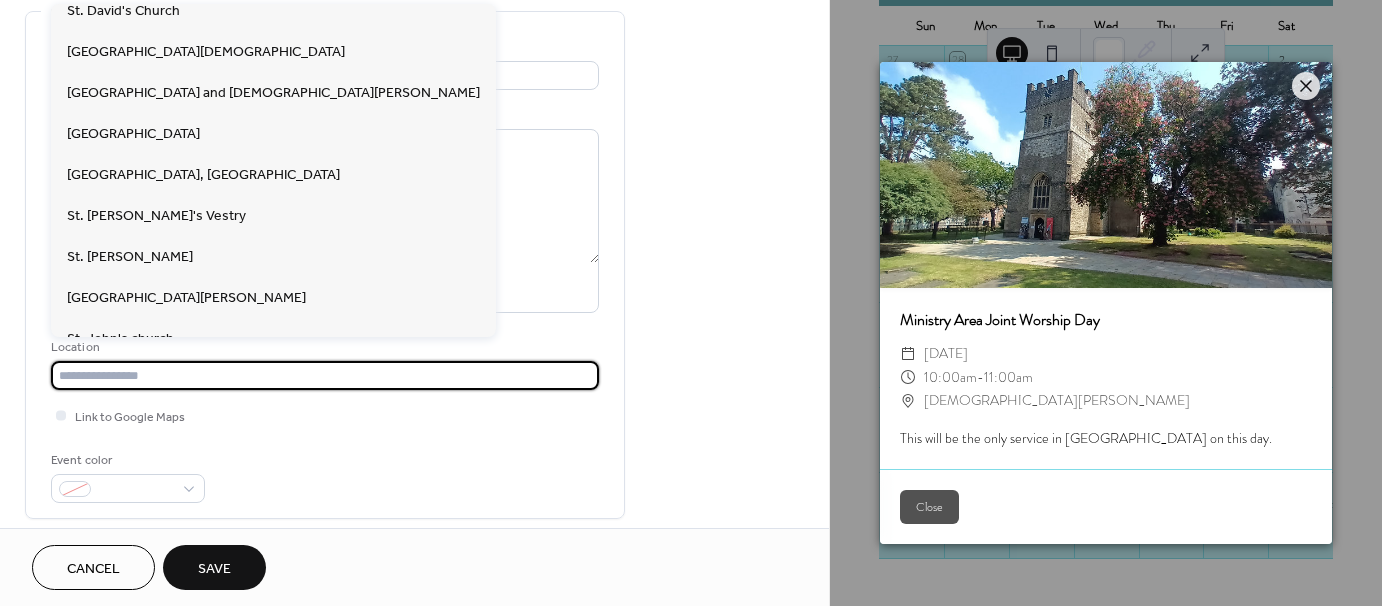 scroll, scrollTop: 1255, scrollLeft: 0, axis: vertical 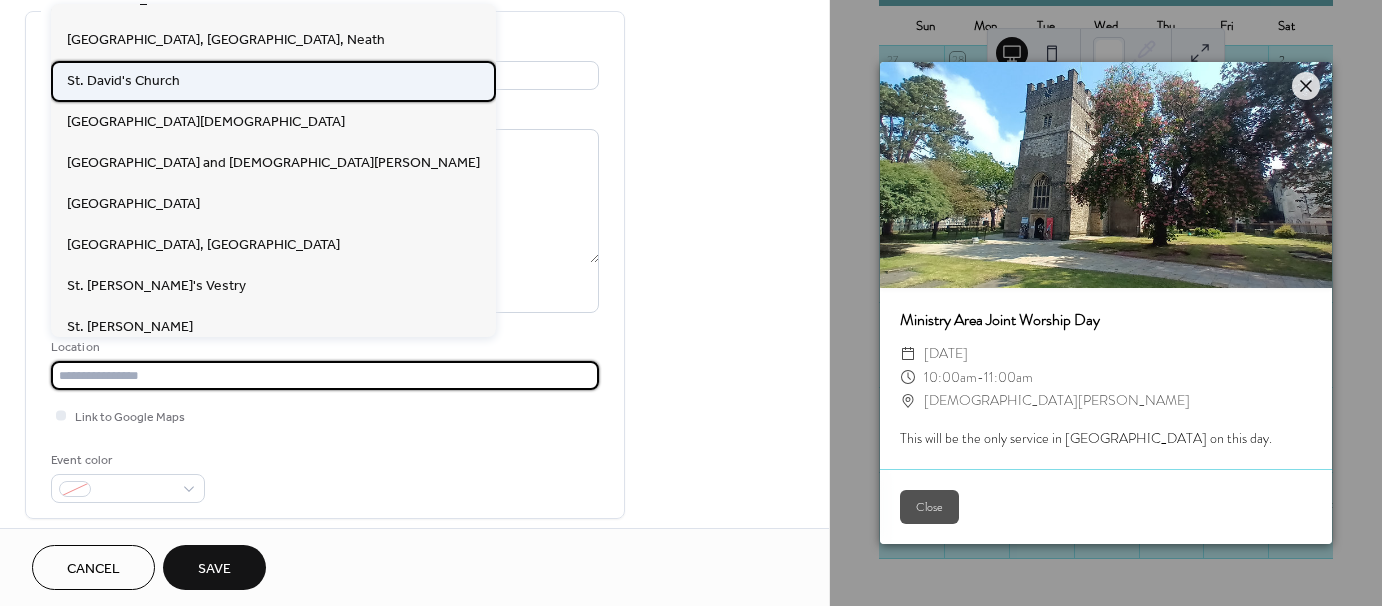 click on "St. David's Church" at bounding box center (123, 81) 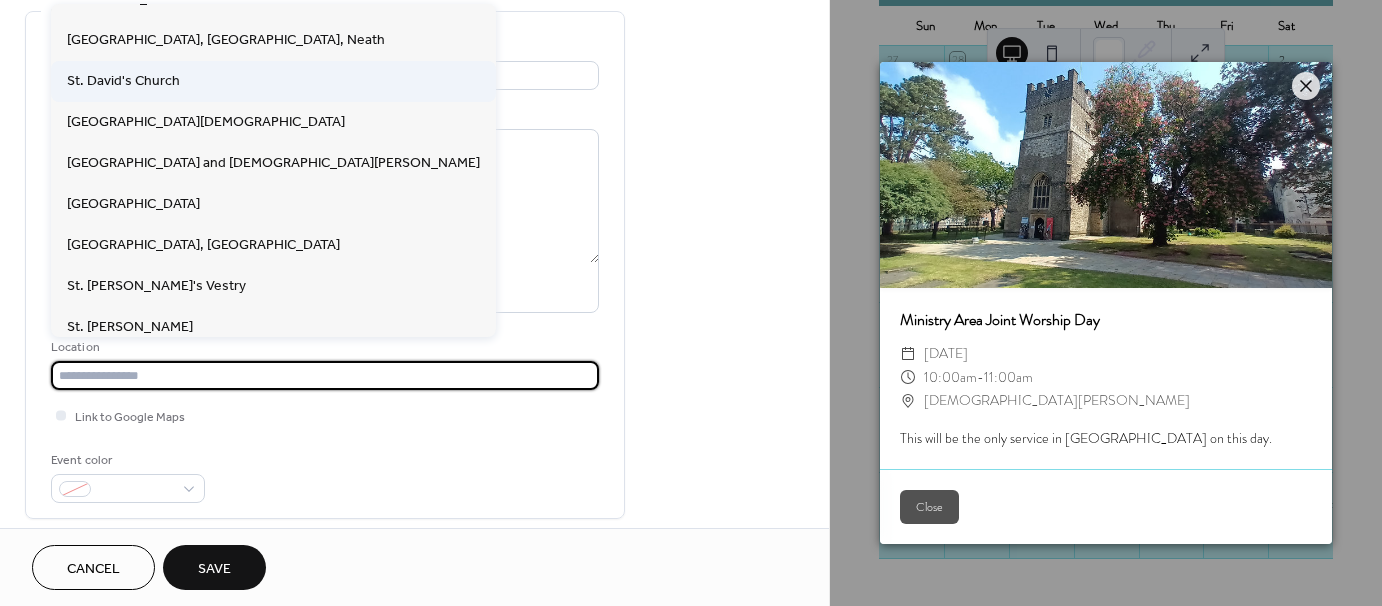 type on "**********" 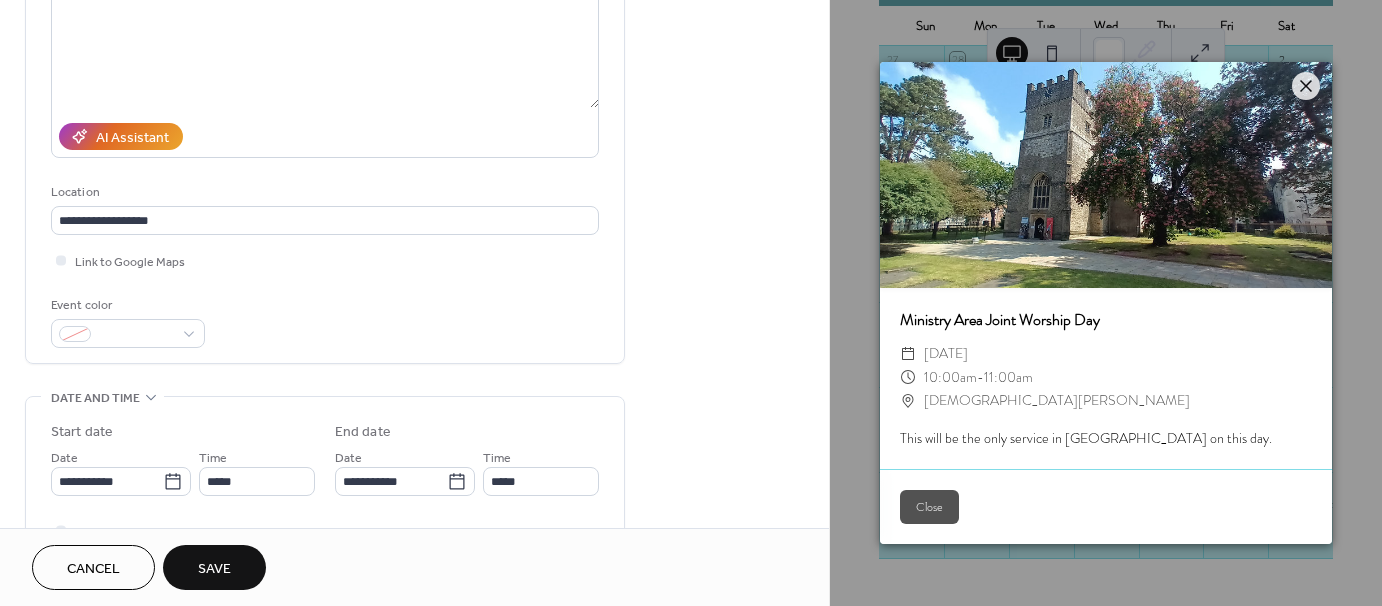 scroll, scrollTop: 300, scrollLeft: 0, axis: vertical 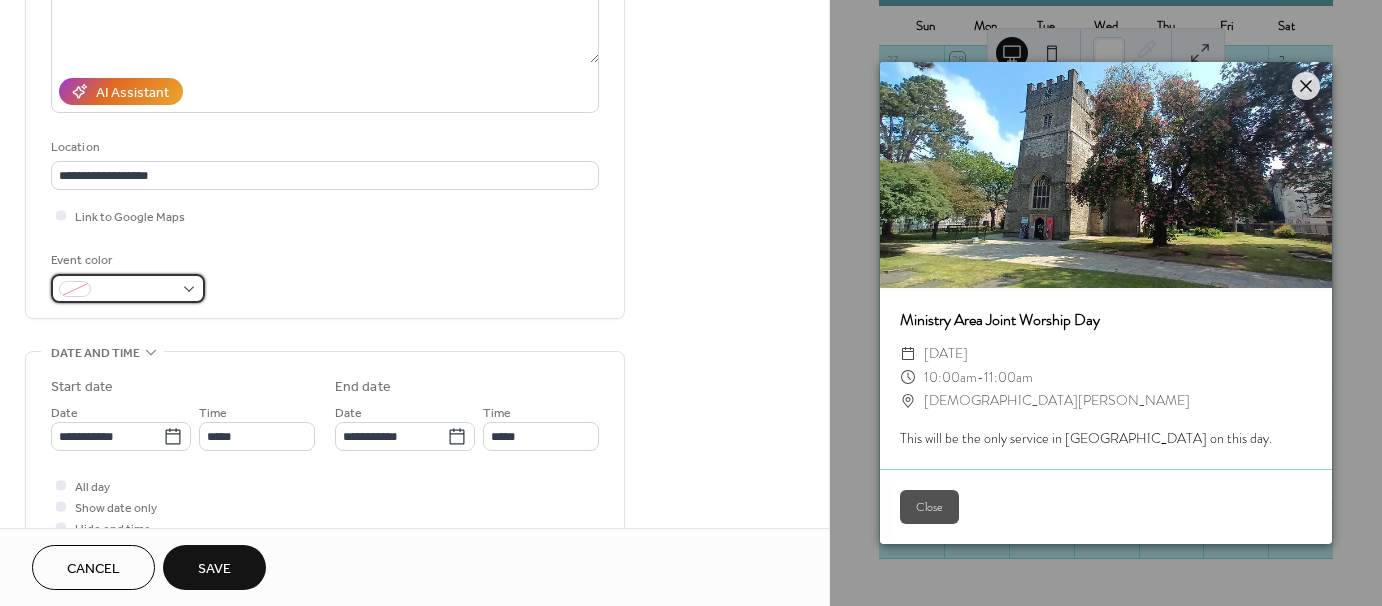 click at bounding box center [128, 288] 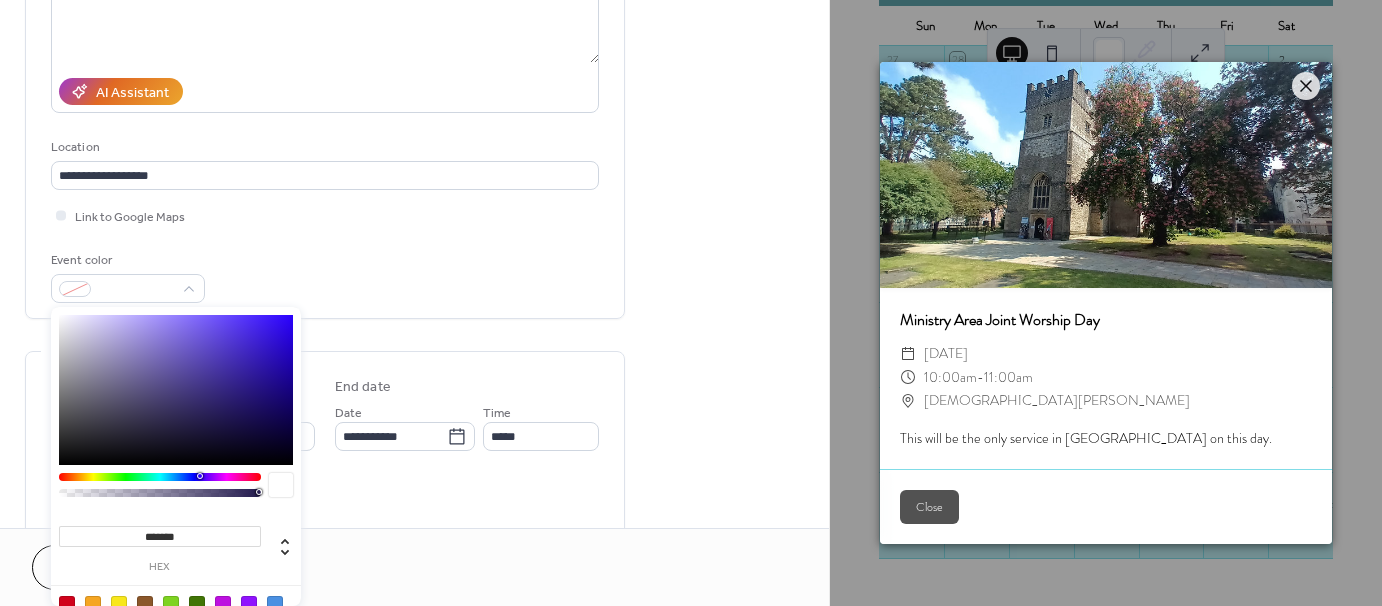 click at bounding box center [93, 604] 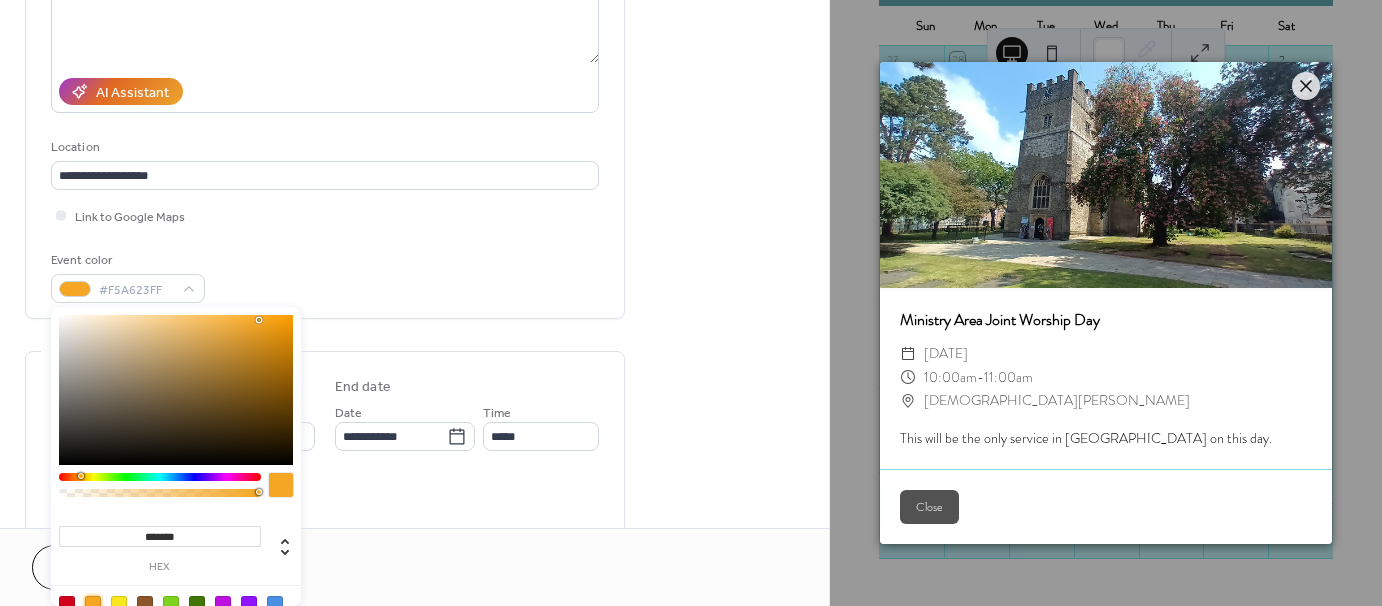 click on "Event color #F5A623FF" at bounding box center (325, 276) 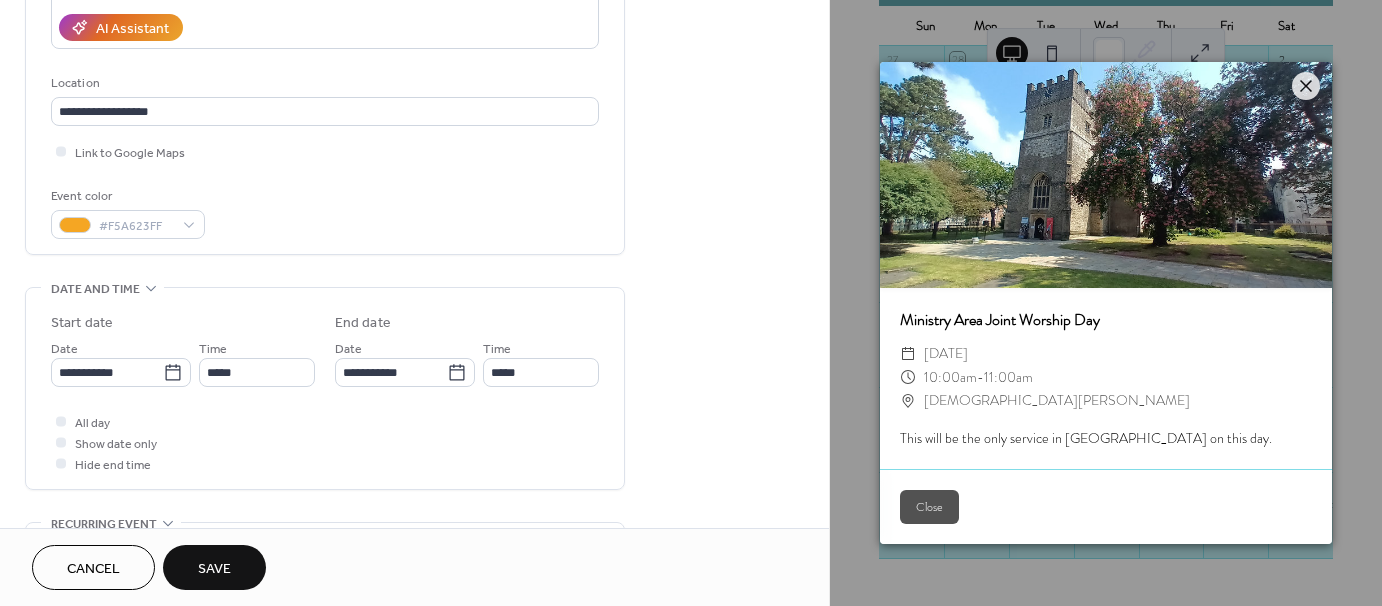 scroll, scrollTop: 500, scrollLeft: 0, axis: vertical 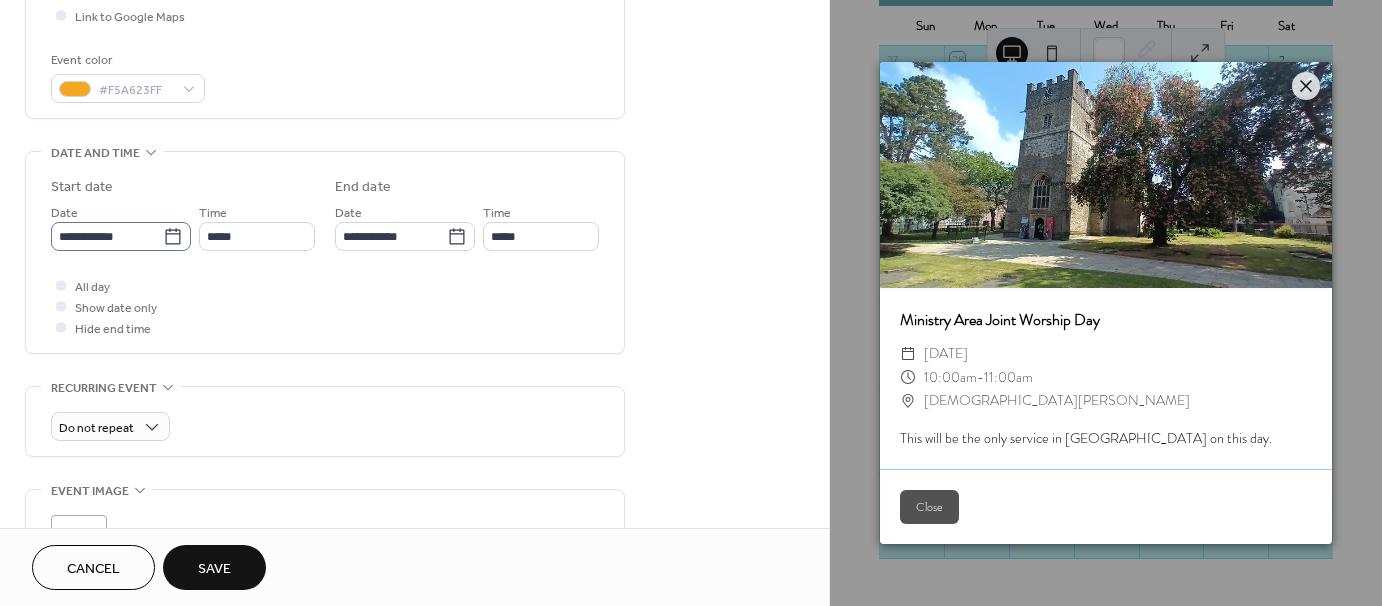 click 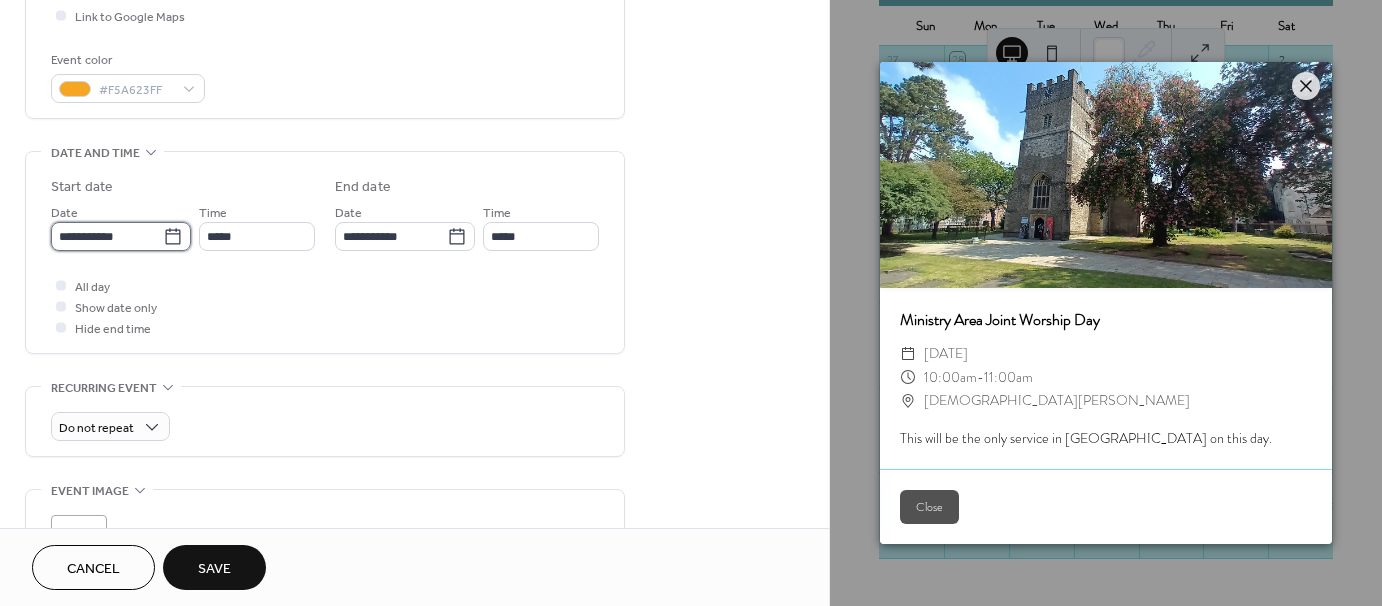click on "**********" at bounding box center [107, 236] 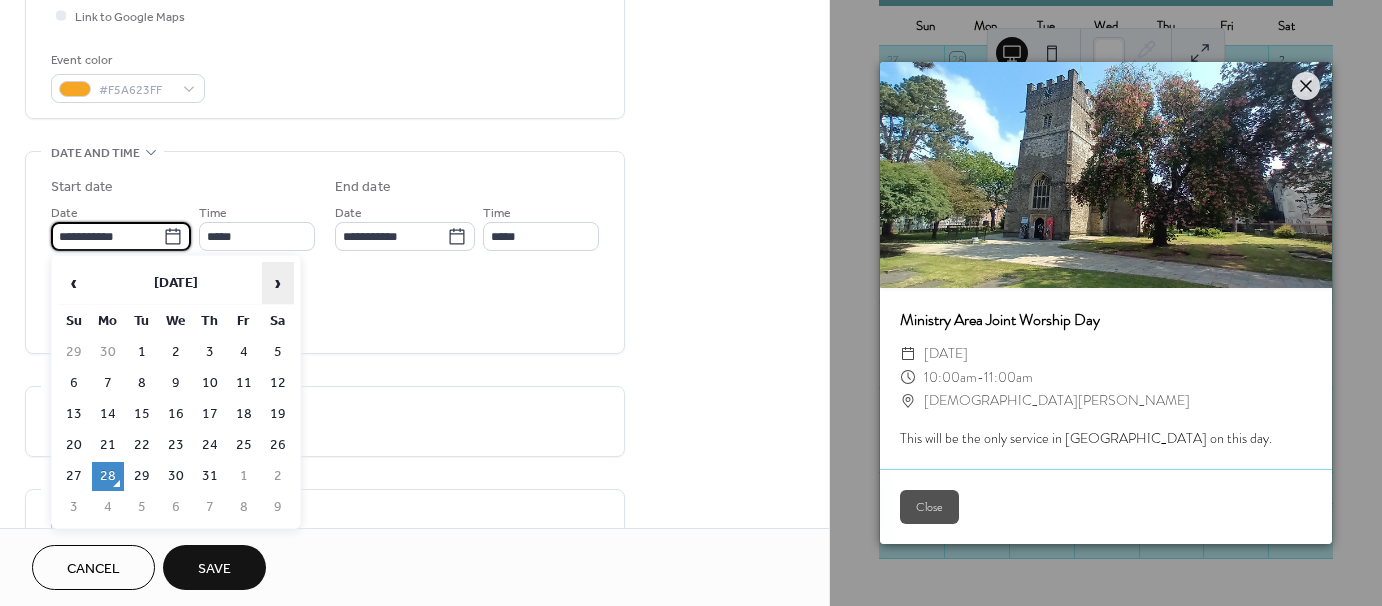 click on "›" at bounding box center (278, 283) 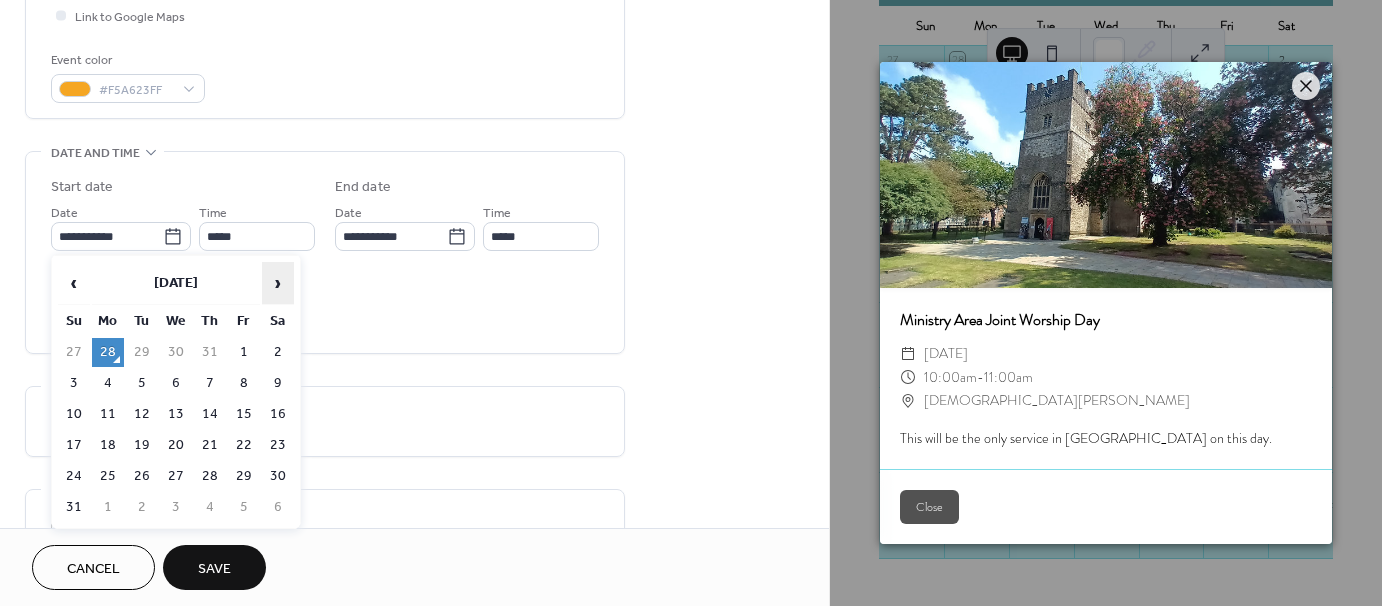 click on "›" at bounding box center (278, 283) 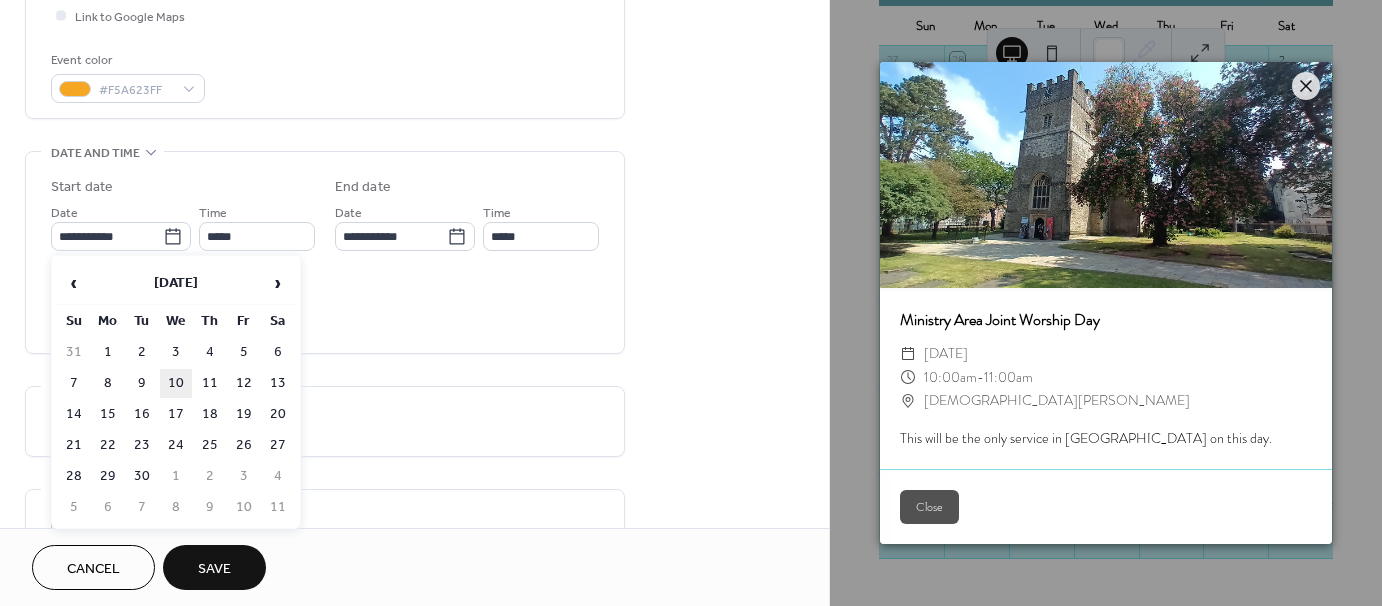 click on "10" at bounding box center [176, 383] 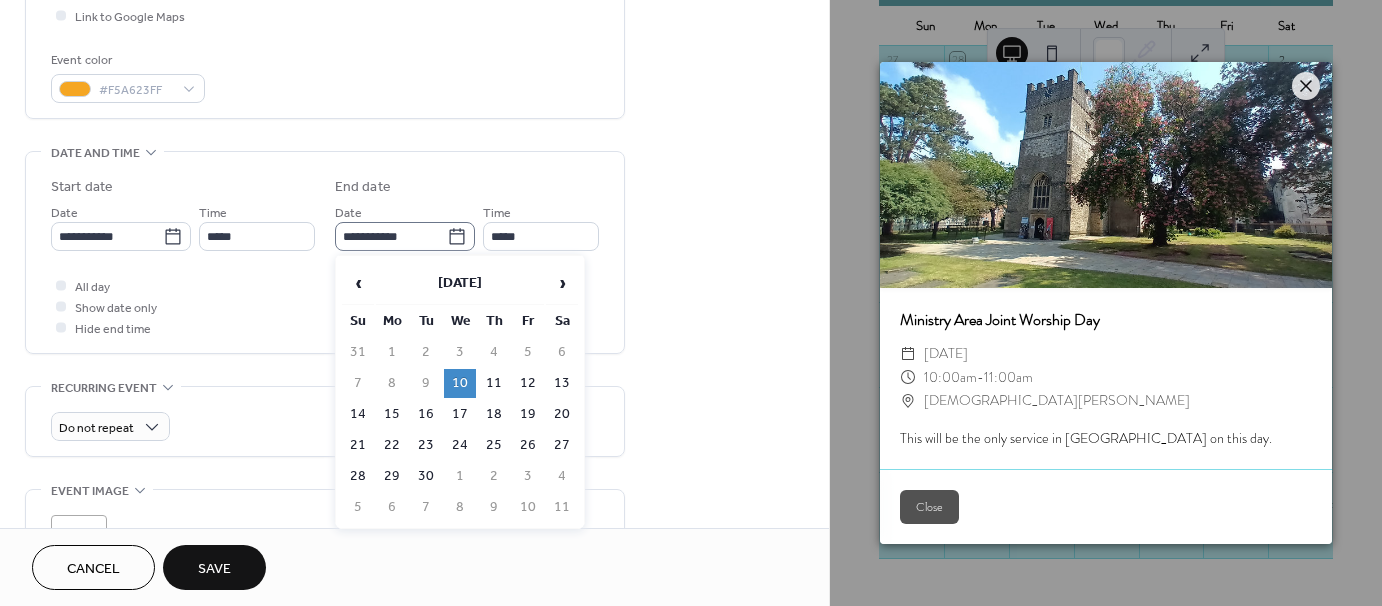 click 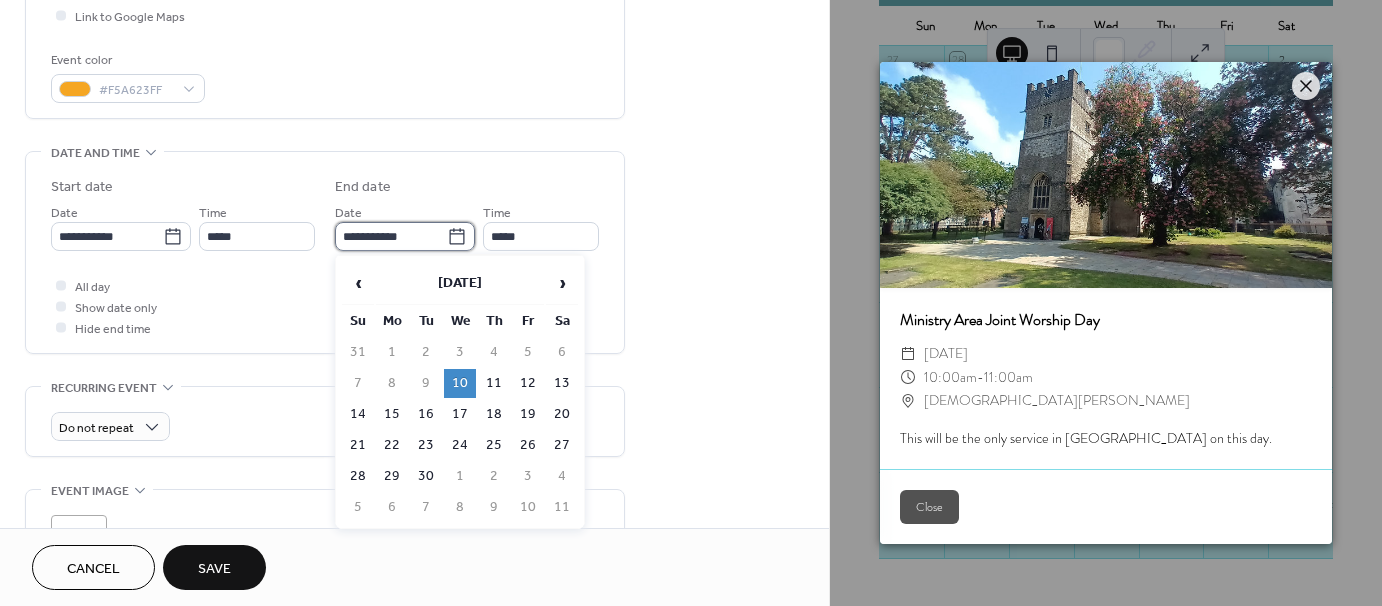 click on "**********" at bounding box center [391, 236] 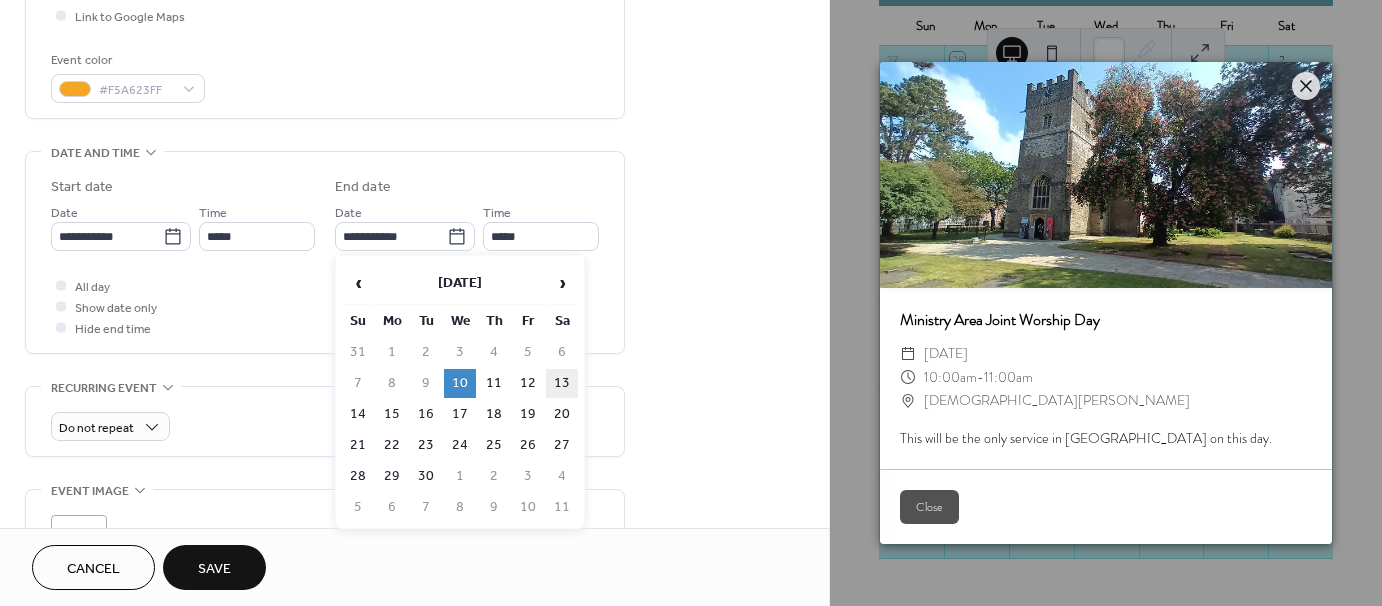 click on "13" at bounding box center (562, 383) 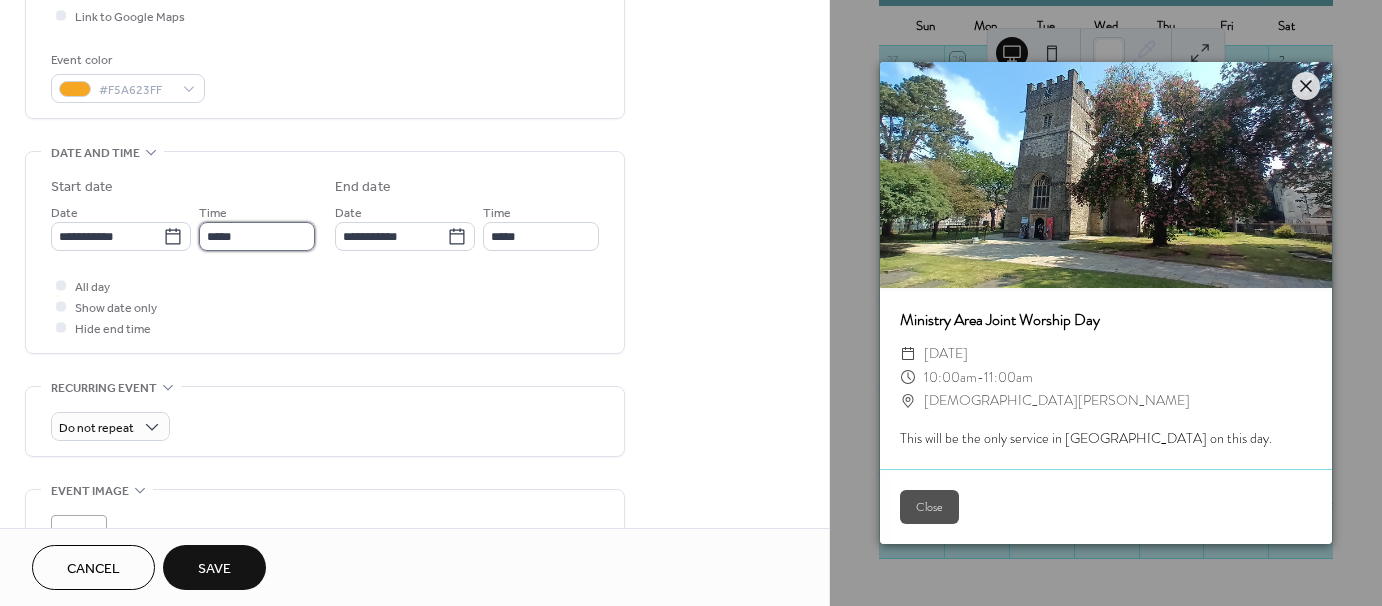 click on "*****" at bounding box center (257, 236) 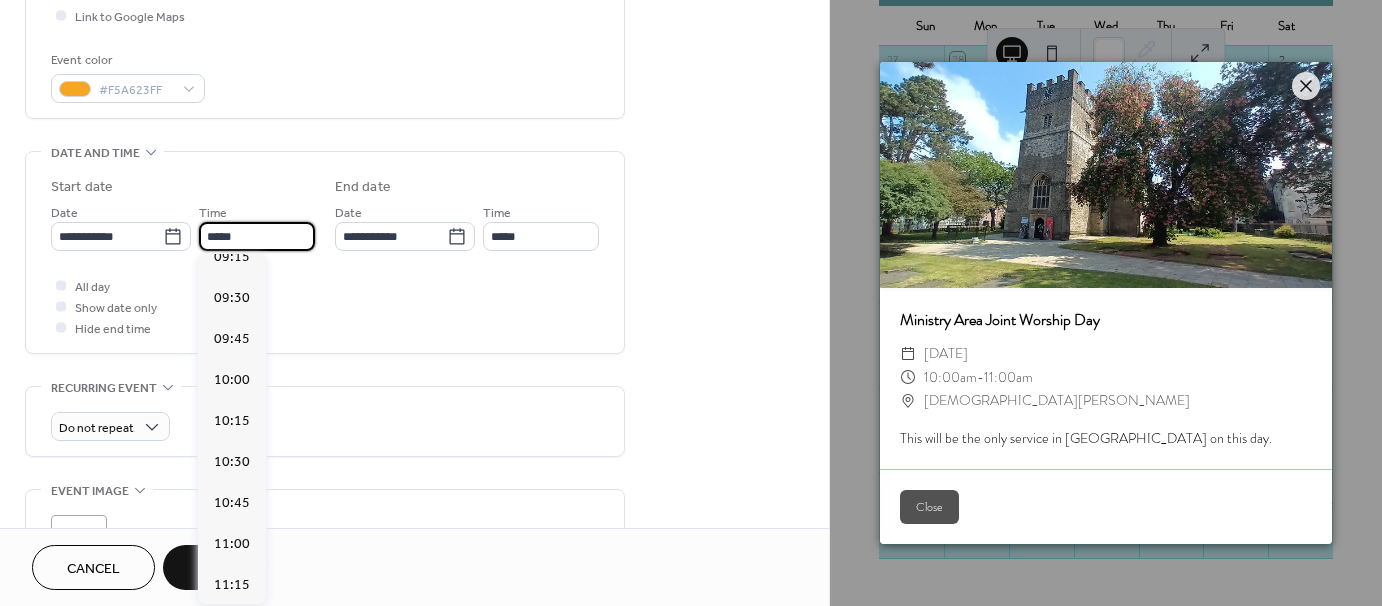scroll, scrollTop: 1468, scrollLeft: 0, axis: vertical 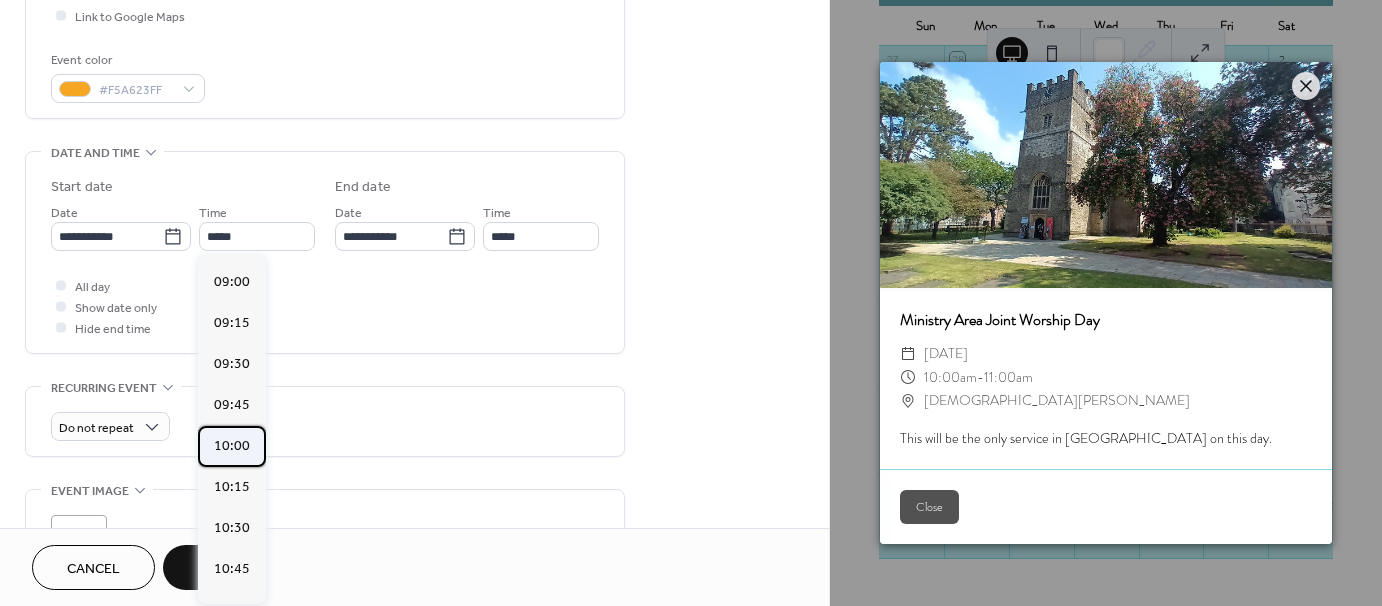 click on "10:00" at bounding box center (232, 446) 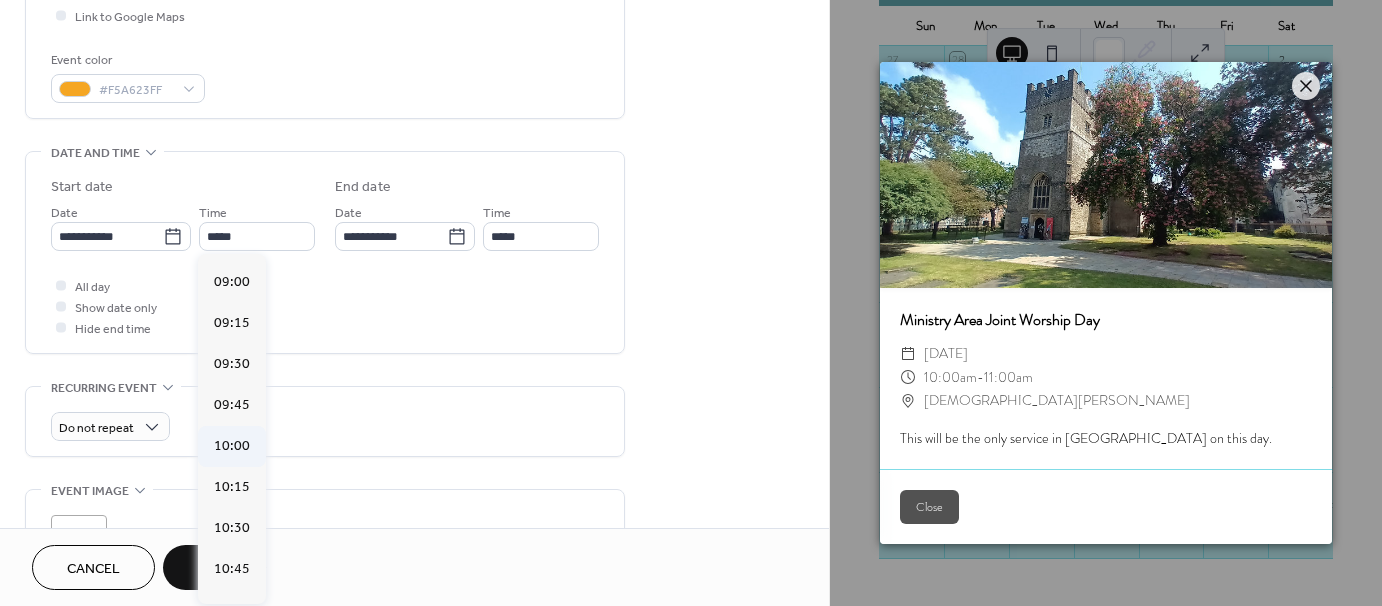 type on "*****" 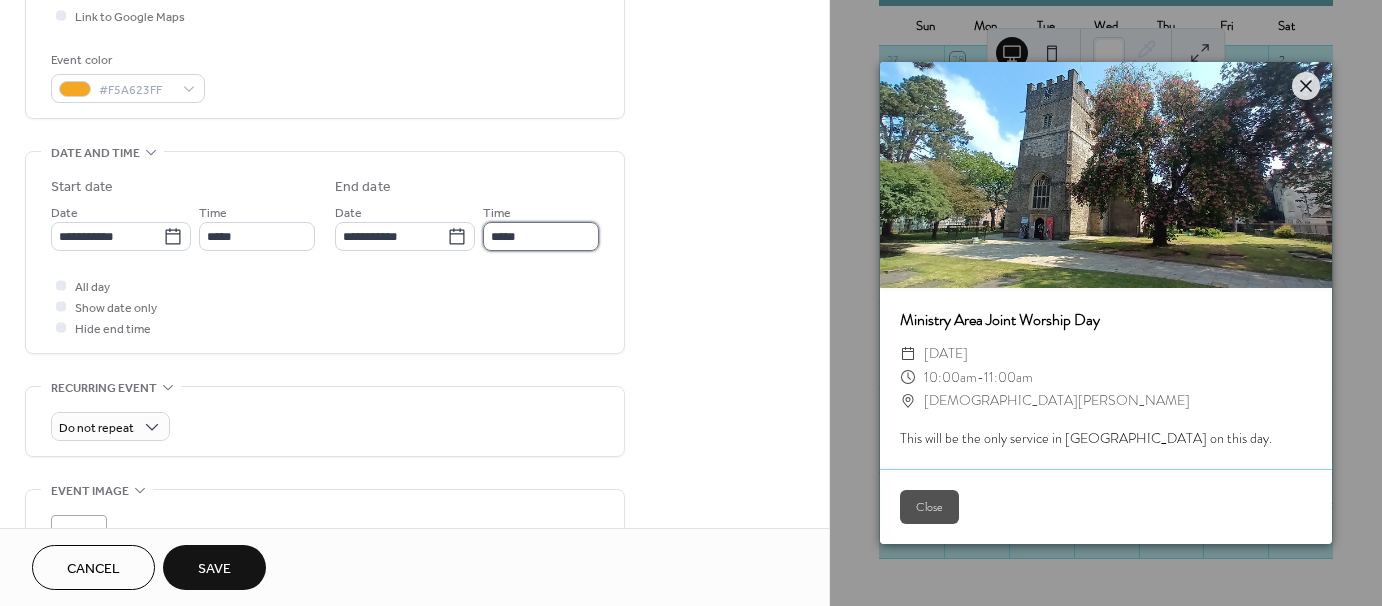 click on "*****" at bounding box center (541, 236) 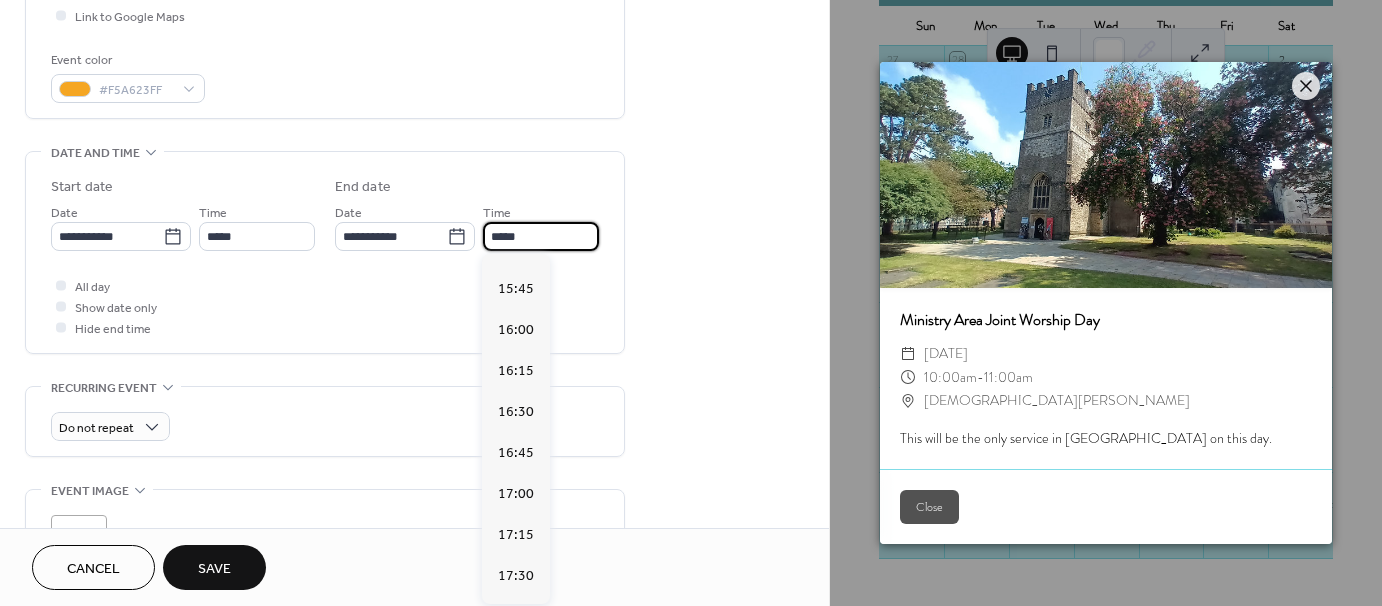 scroll, scrollTop: 2504, scrollLeft: 0, axis: vertical 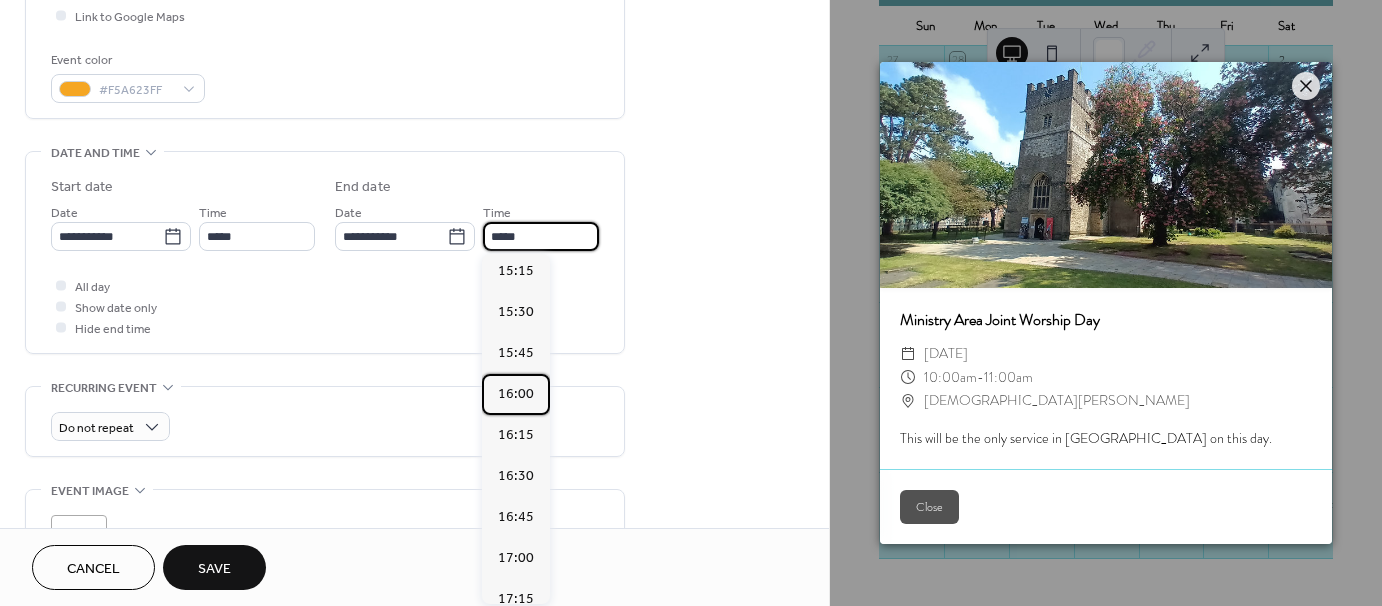click on "16:00" at bounding box center (516, 394) 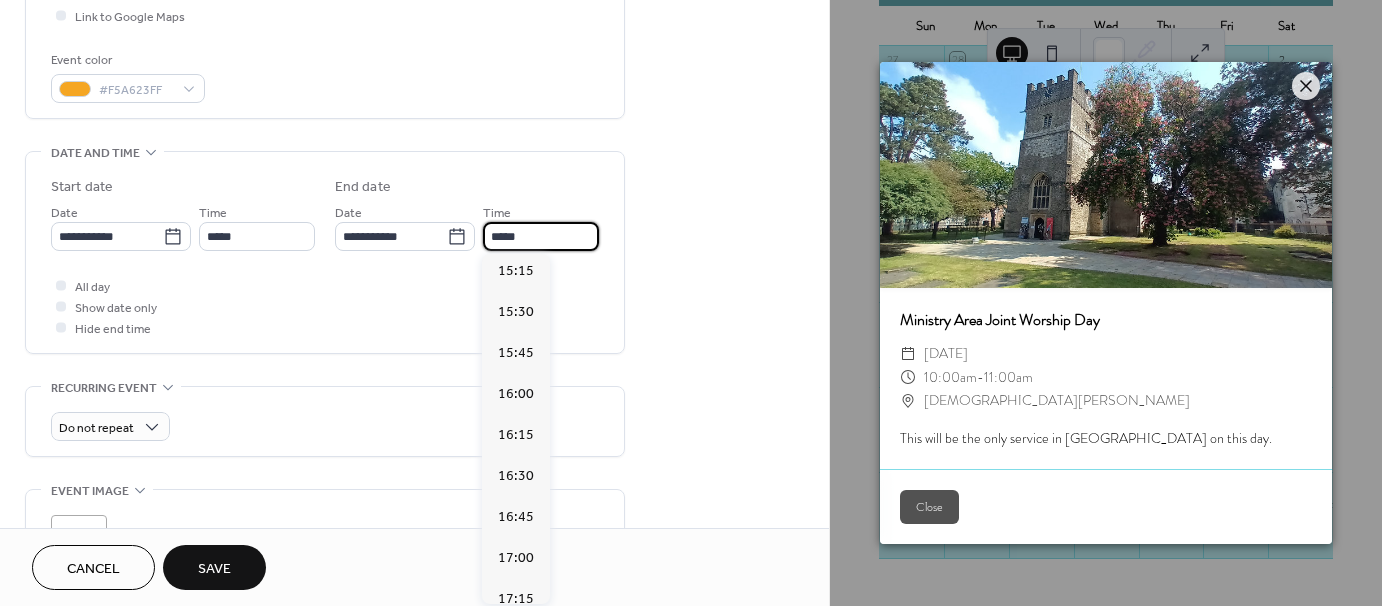 type on "*****" 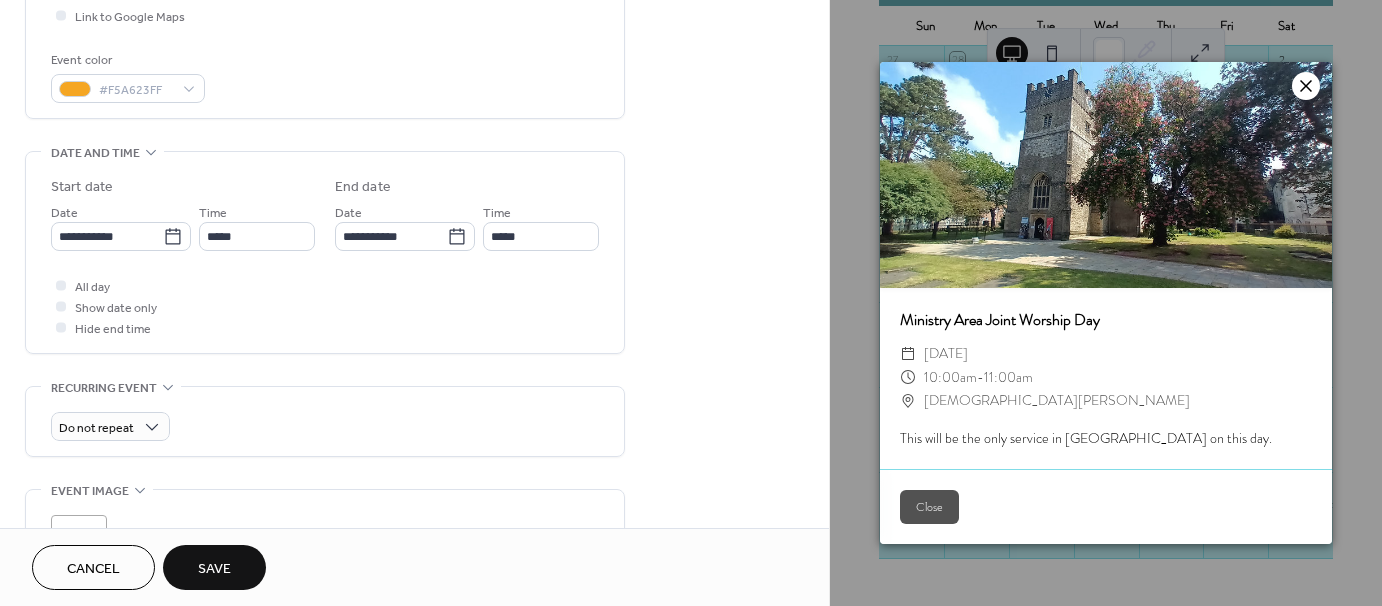 click 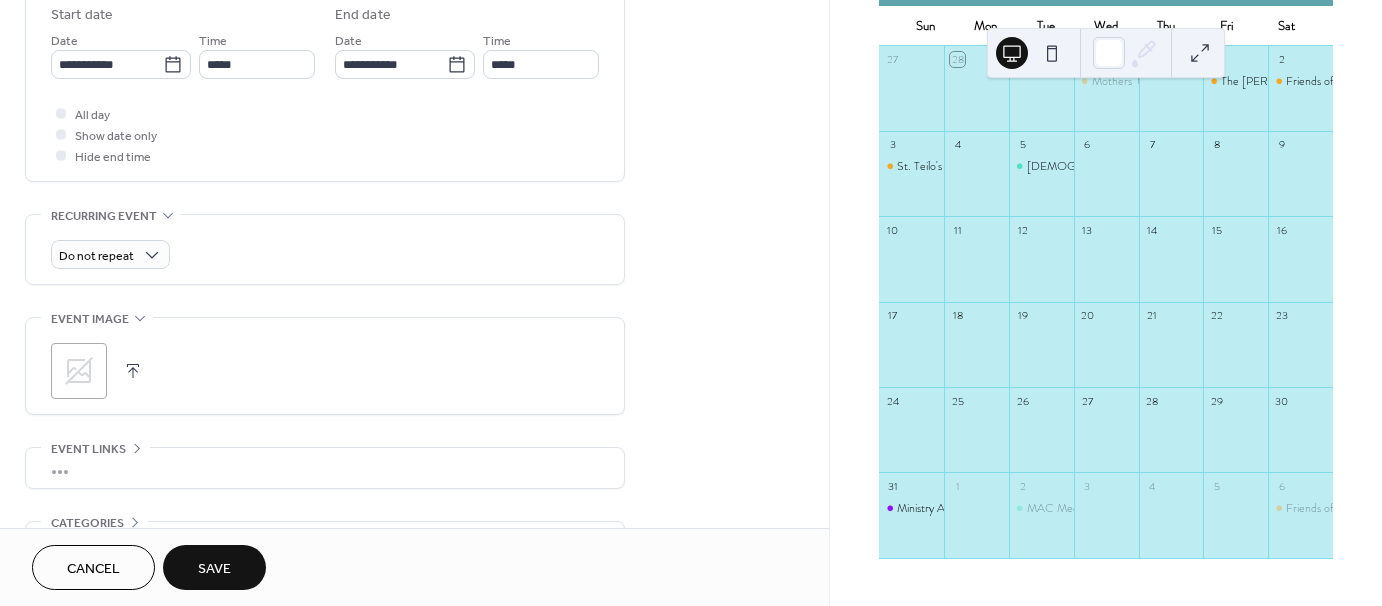 scroll, scrollTop: 700, scrollLeft: 0, axis: vertical 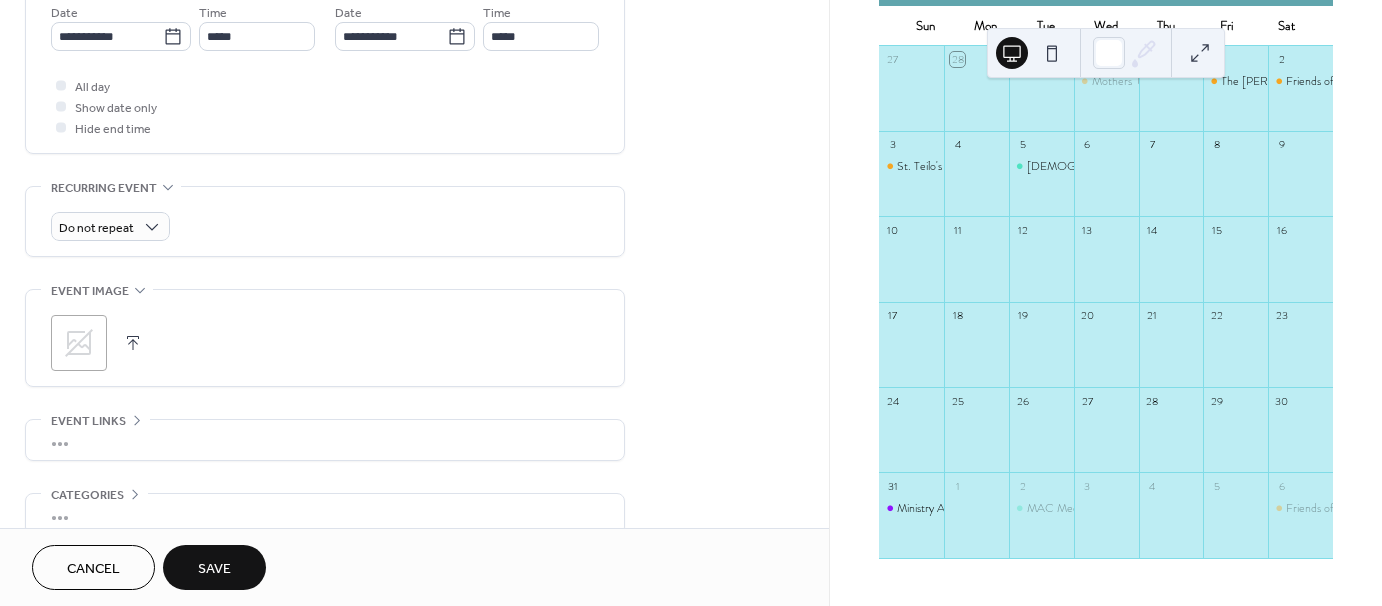 click at bounding box center (133, 343) 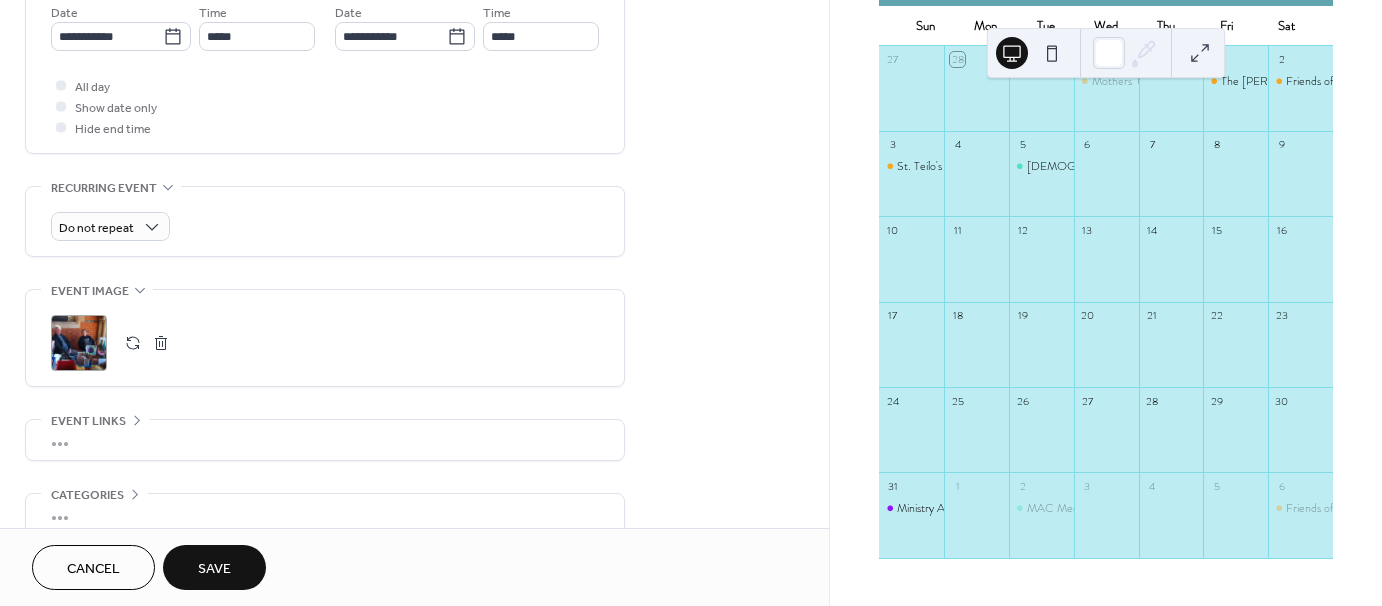 click on "Save" at bounding box center [214, 569] 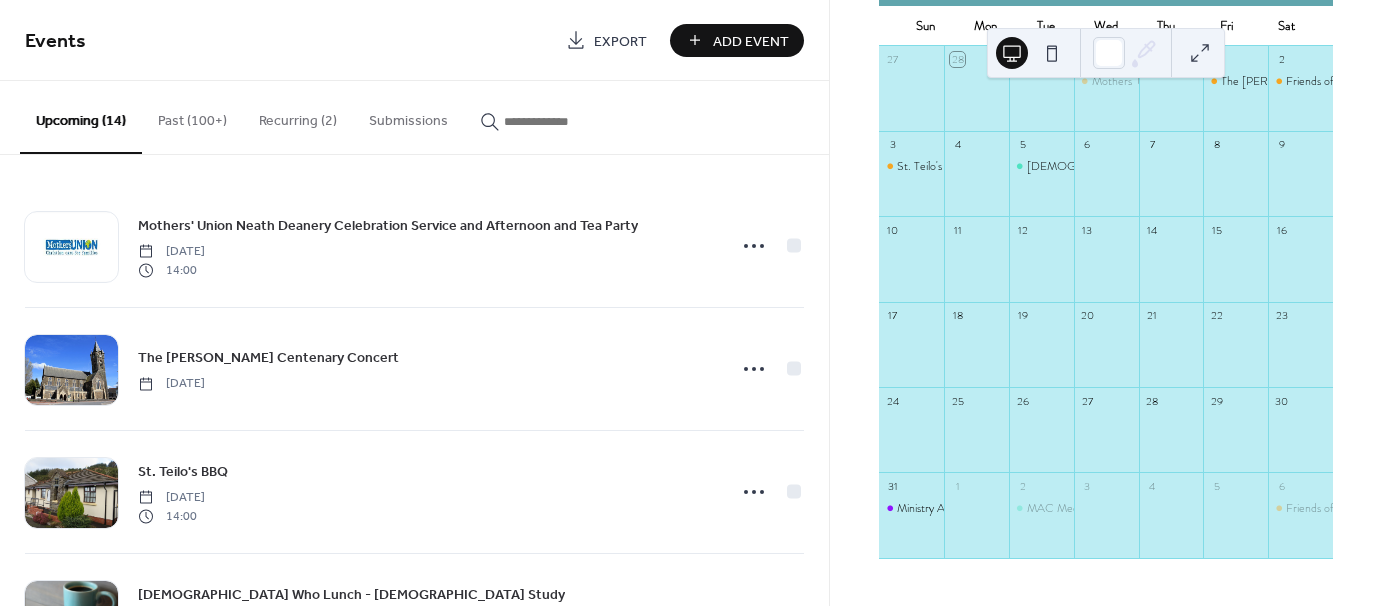 click on "[DATE] 28 [DATE] Sun Mon Tue Wed Thu Fri Sat 27 28 29 30 Mothers' Union Neath Deanery Celebration Service and Afternoon and Tea Party 31 1 The [PERSON_NAME] Centenary Concert 2 Friends of St. [PERSON_NAME] Coffee Morning 3 St. [PERSON_NAME] BBQ 4 5 [DEMOGRAPHIC_DATA] Who Lunch - [DEMOGRAPHIC_DATA] Study 6 7 8 9 10 11 12 13 14 15 16 17 18 19 20 21 22 23 24 25 26 27 28 29 30 31 Ministry Area Joint Worship Day 1 2 MAC Meeting 3 4 5 6 Friends of St. [PERSON_NAME] Coffee Morning" at bounding box center (1106, 253) 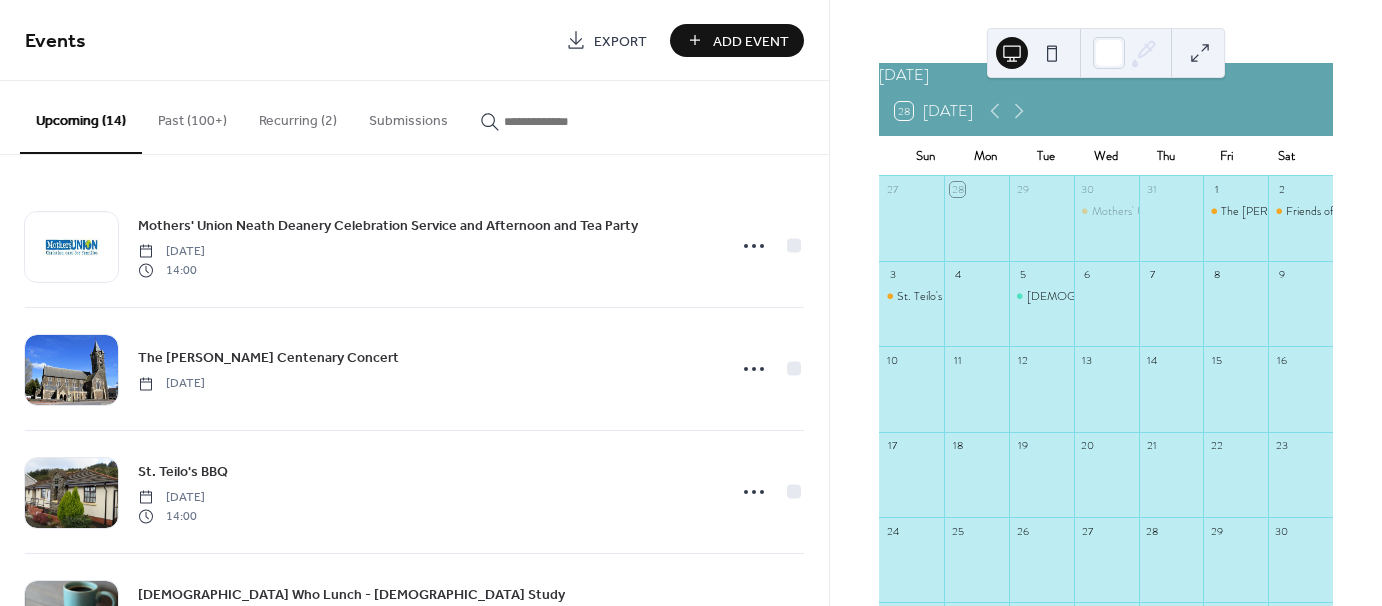 scroll, scrollTop: 0, scrollLeft: 0, axis: both 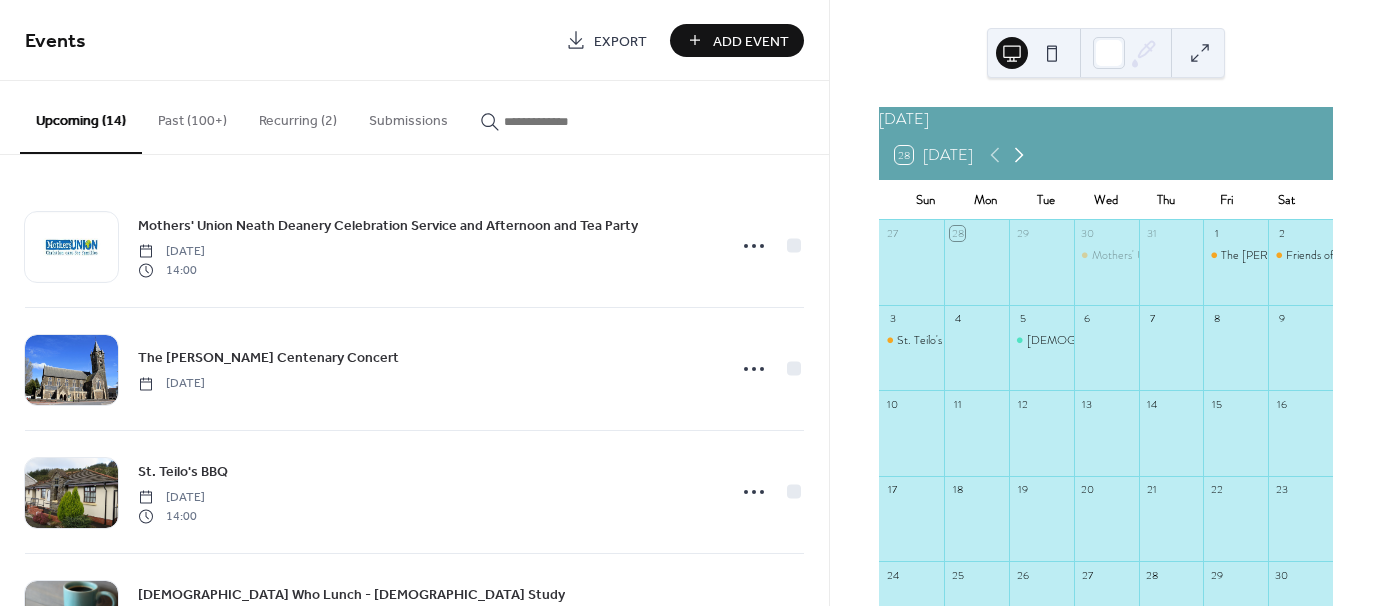 click 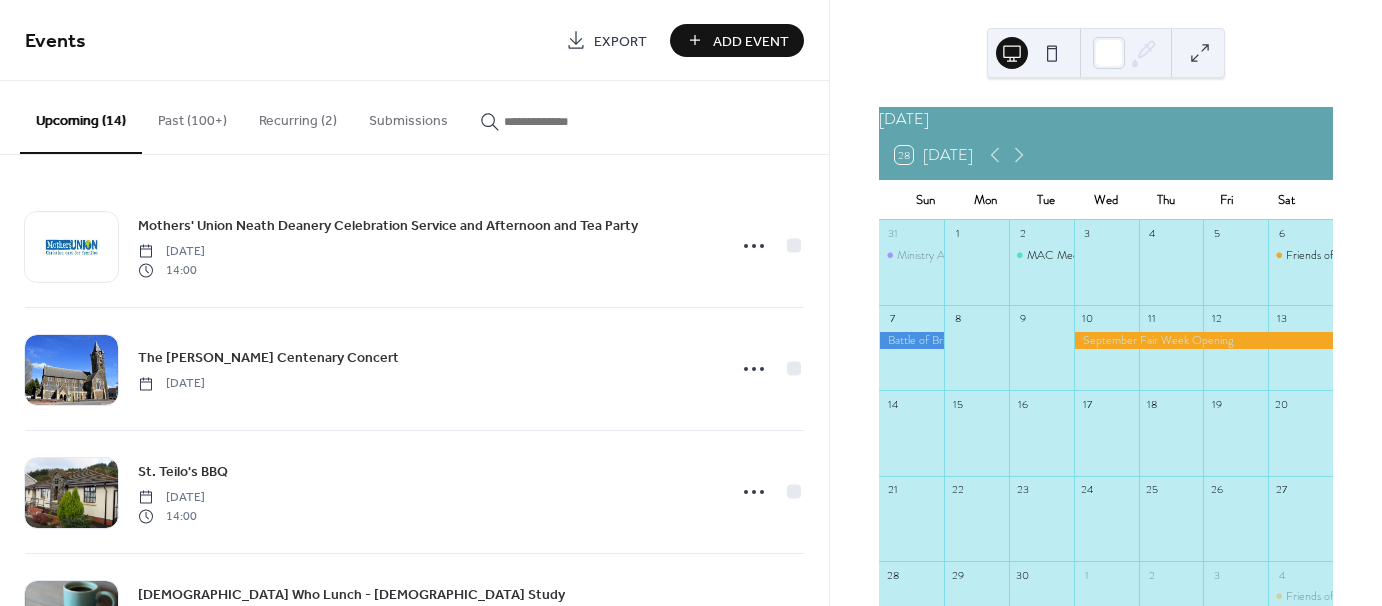 click at bounding box center (1203, 340) 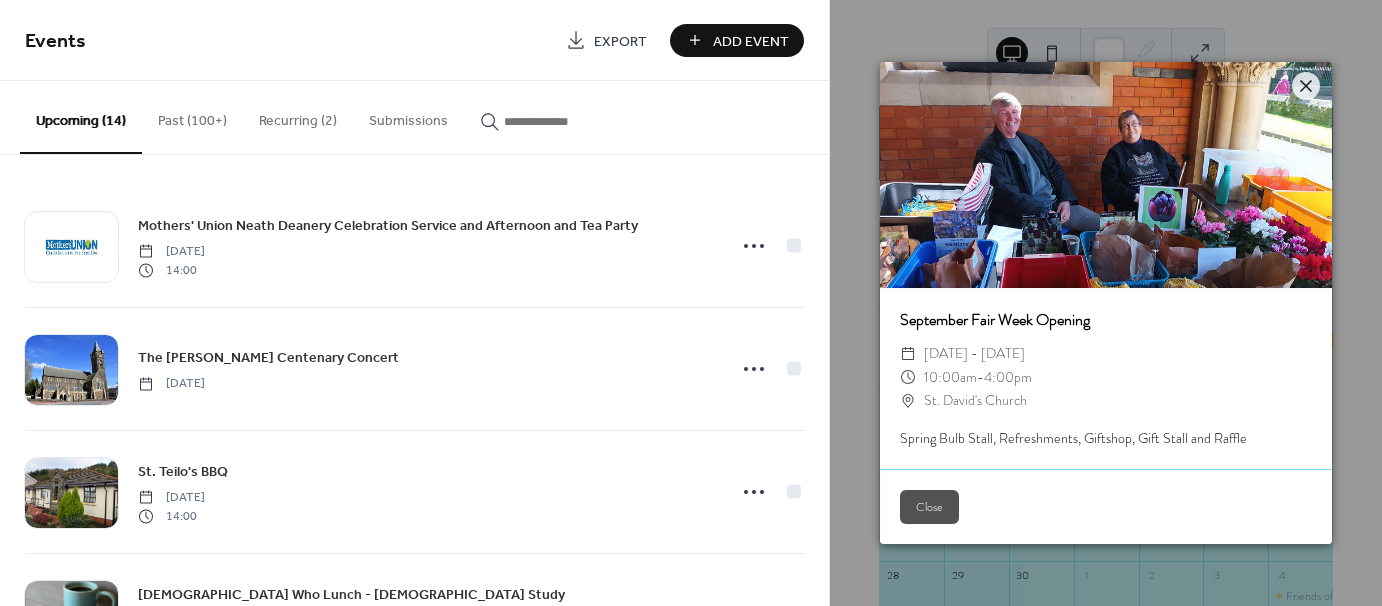 click on "Close" at bounding box center (929, 507) 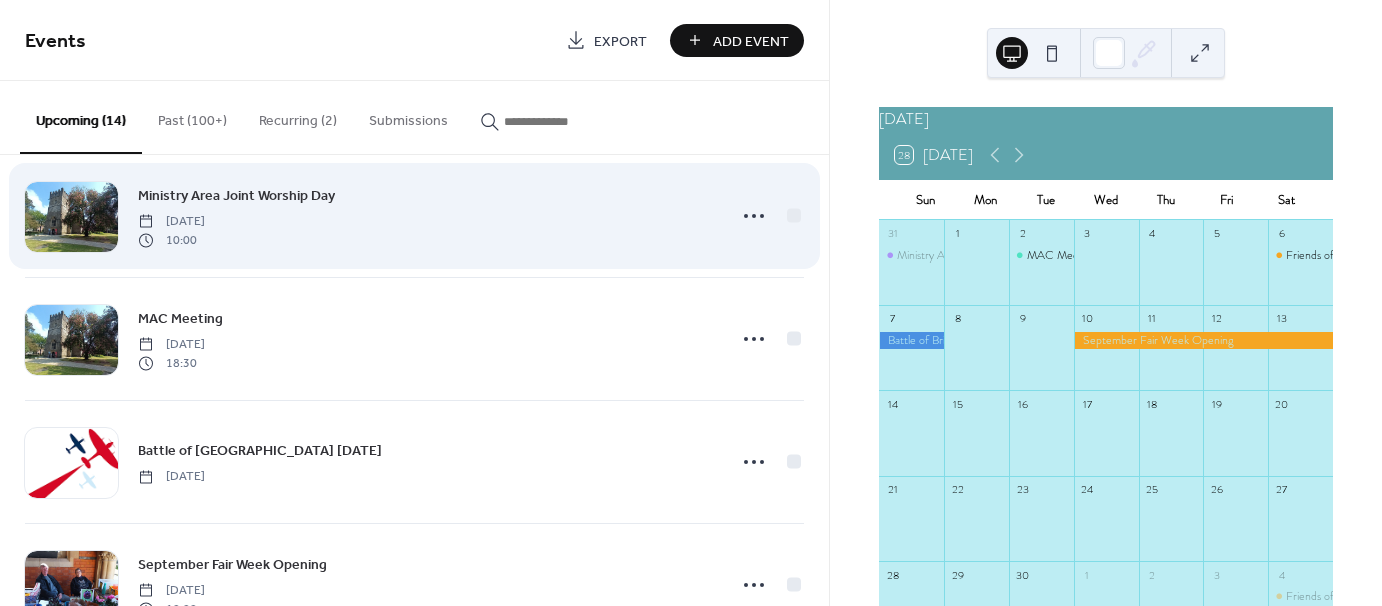 scroll, scrollTop: 600, scrollLeft: 0, axis: vertical 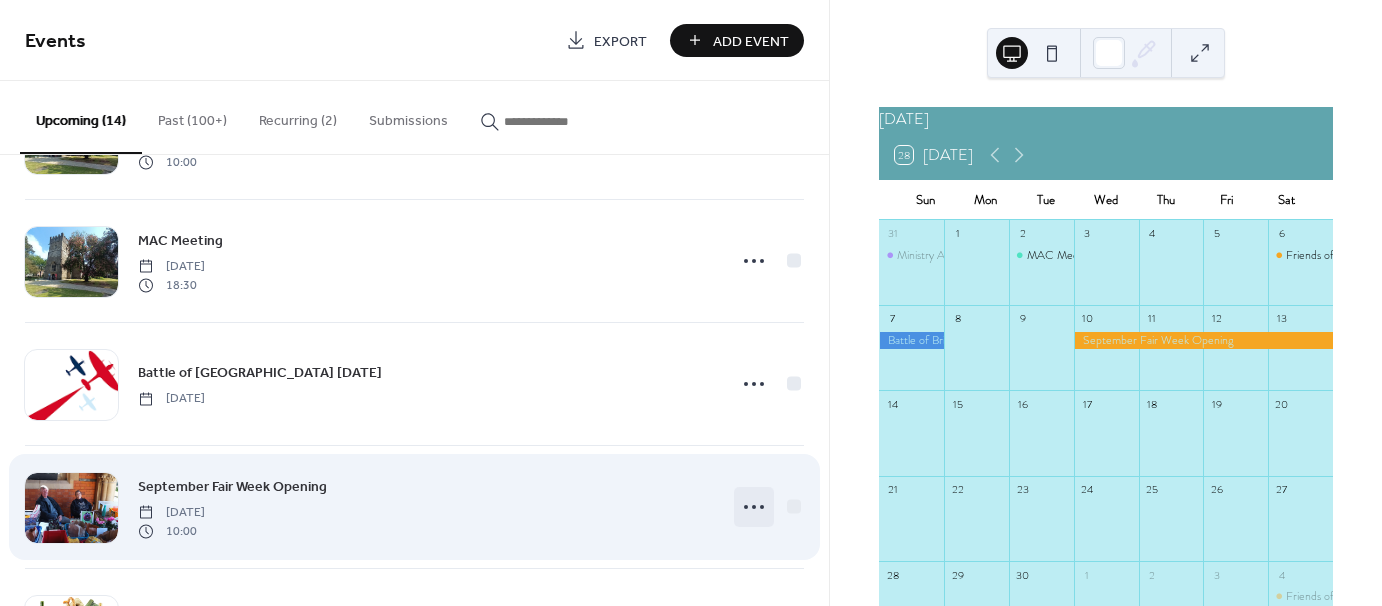 click 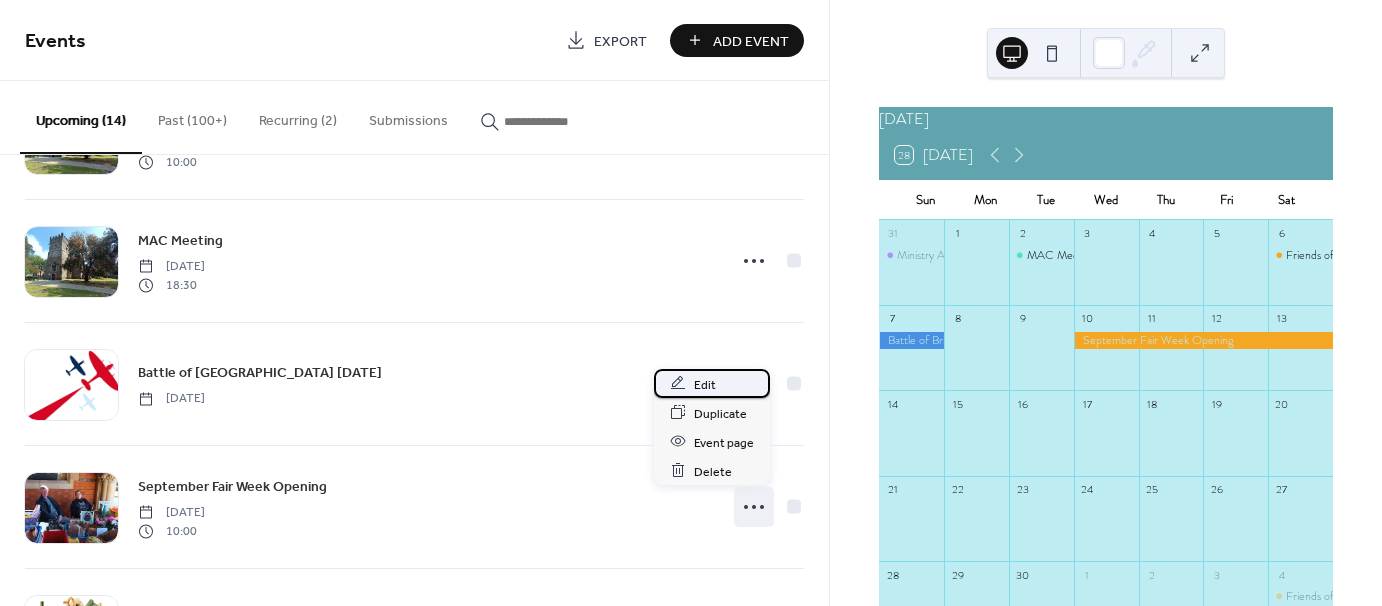 click on "Edit" at bounding box center (705, 384) 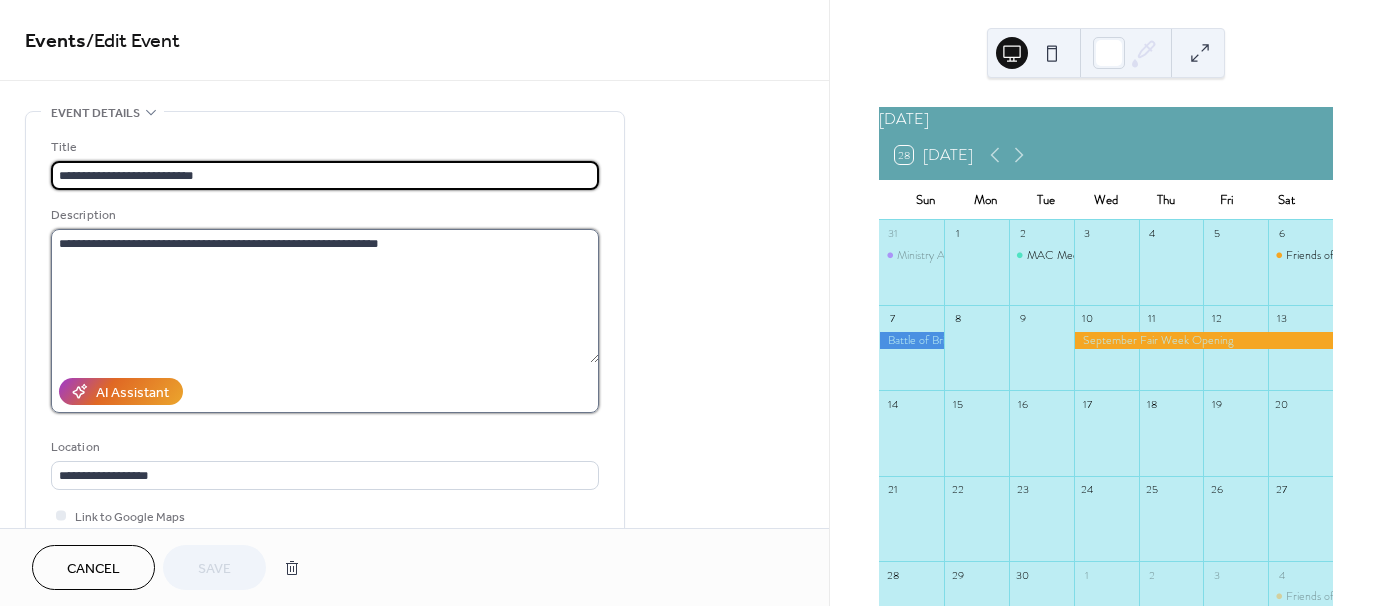 click on "**********" at bounding box center (325, 296) 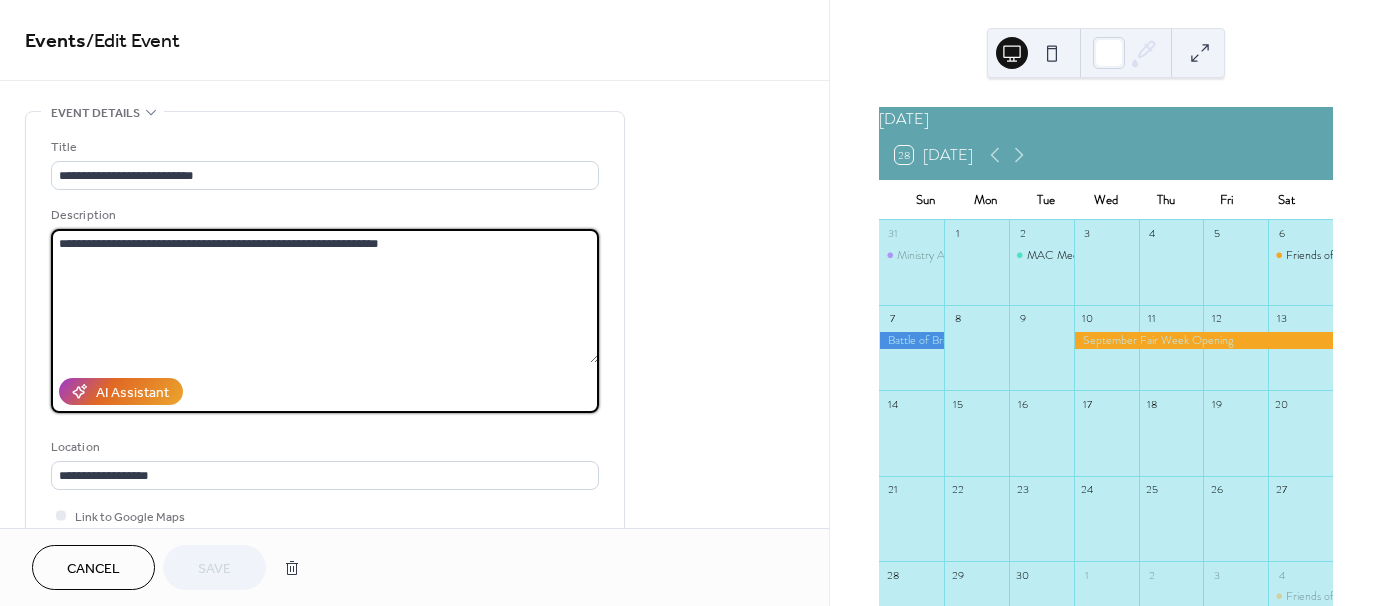 click on "**********" at bounding box center (325, 296) 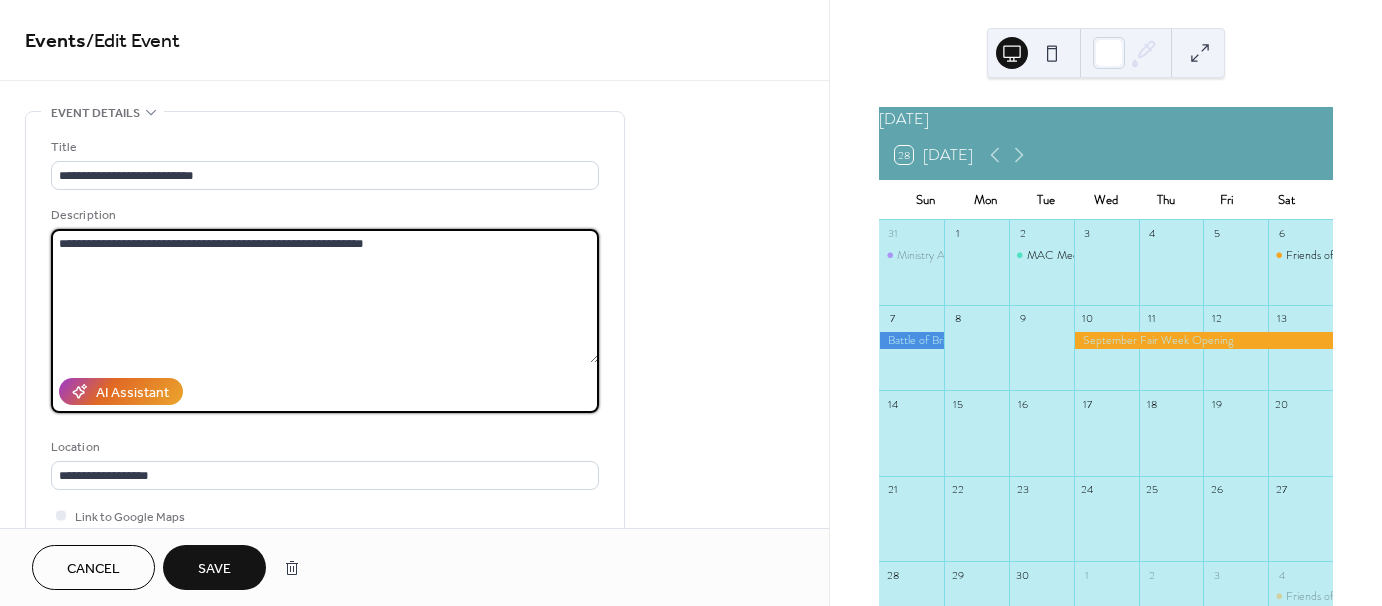 click on "**********" at bounding box center (325, 296) 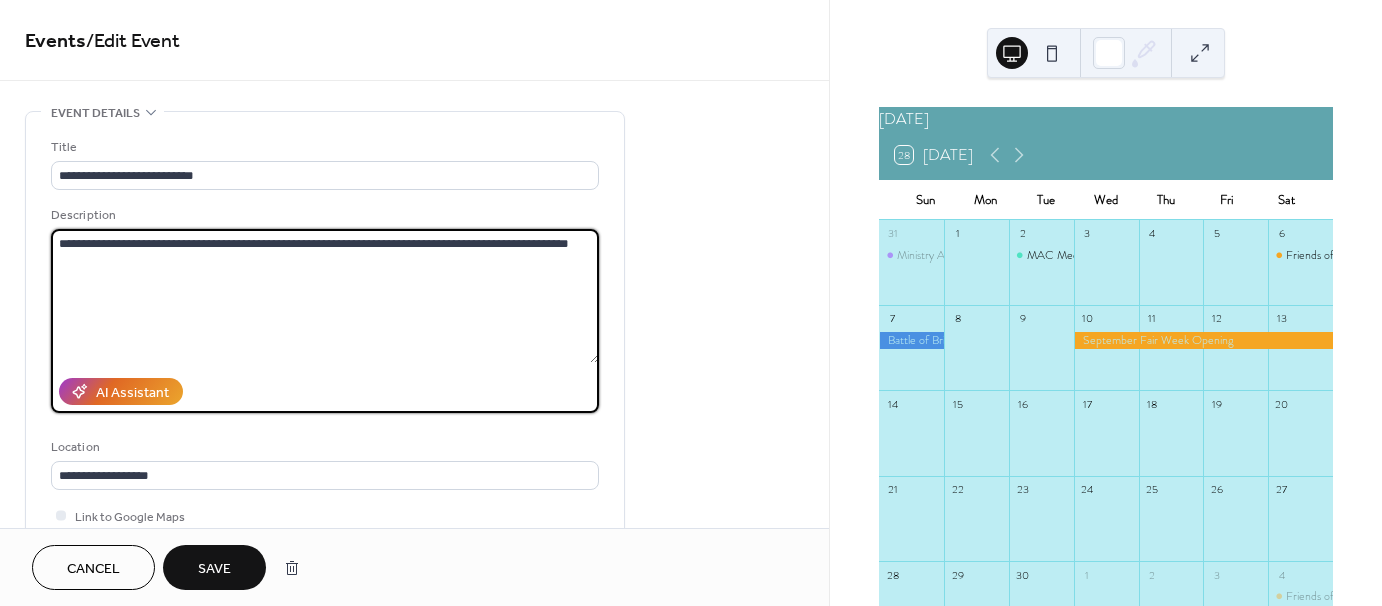type on "**********" 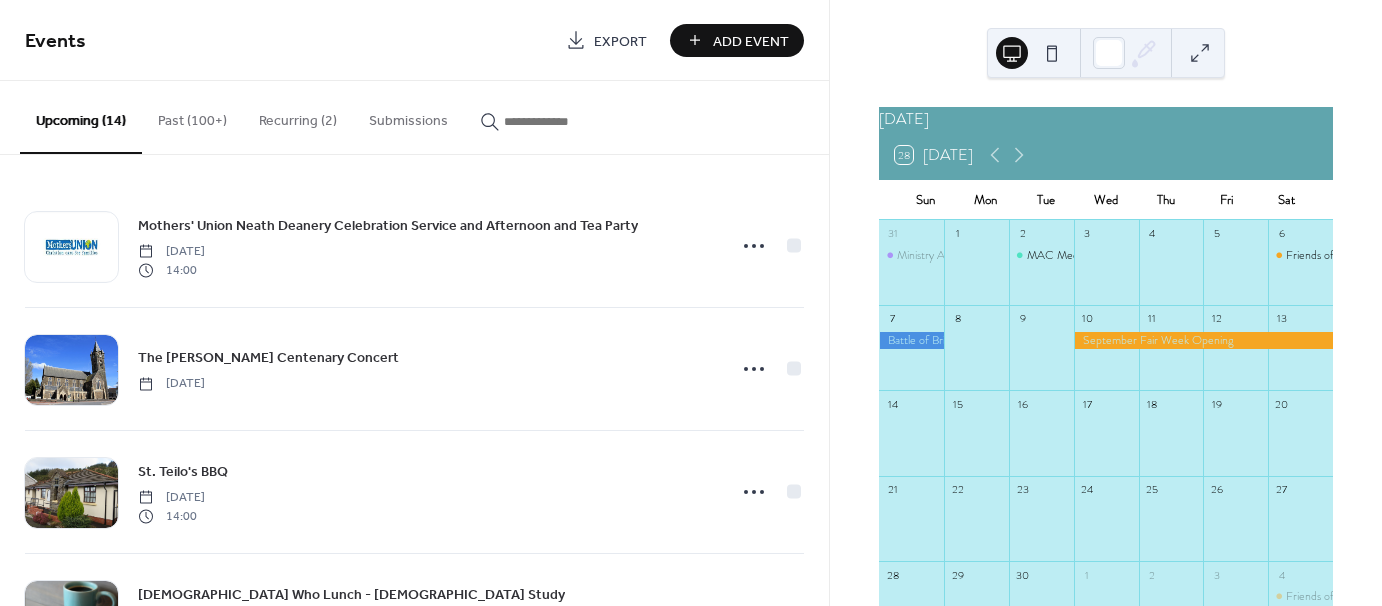 click at bounding box center (1203, 340) 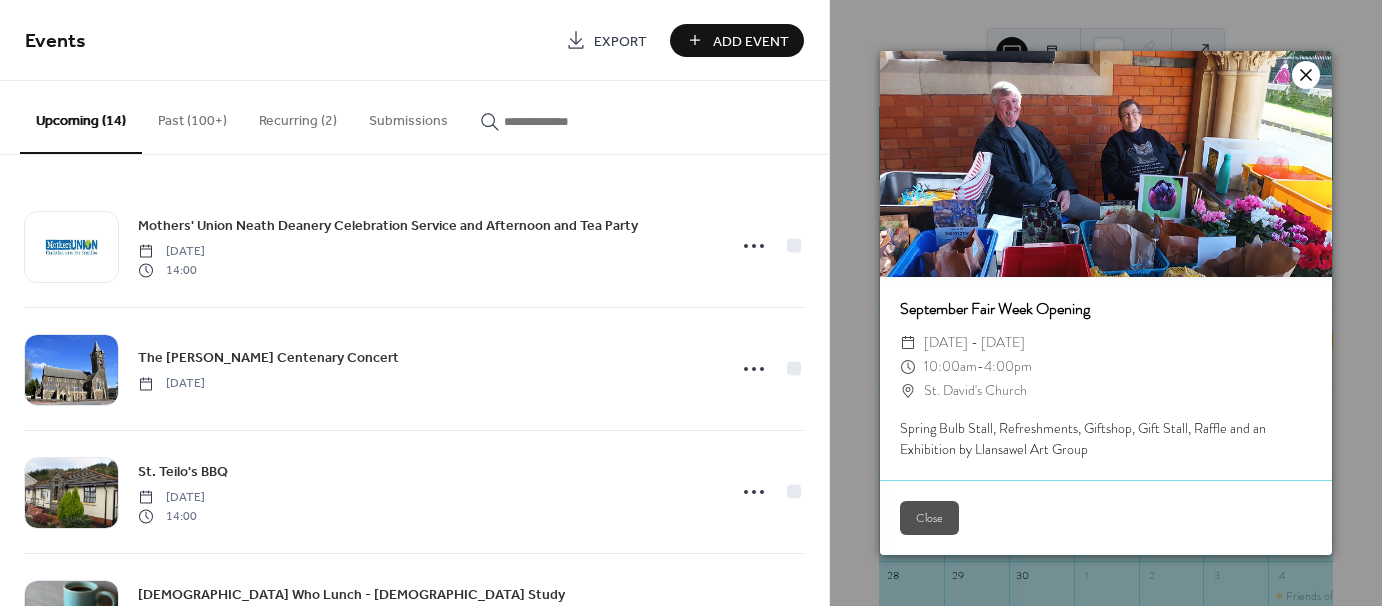 click 